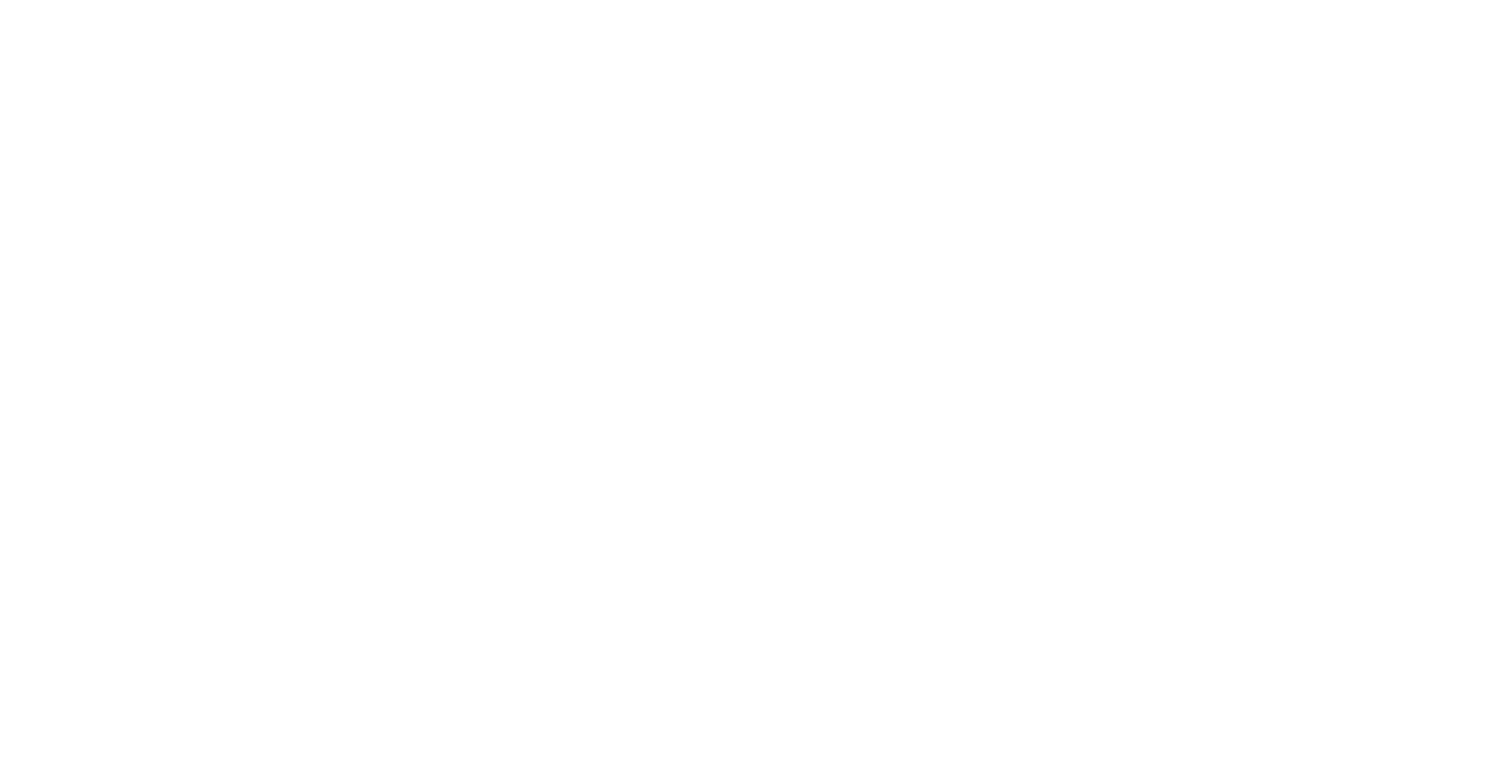 scroll, scrollTop: 0, scrollLeft: 0, axis: both 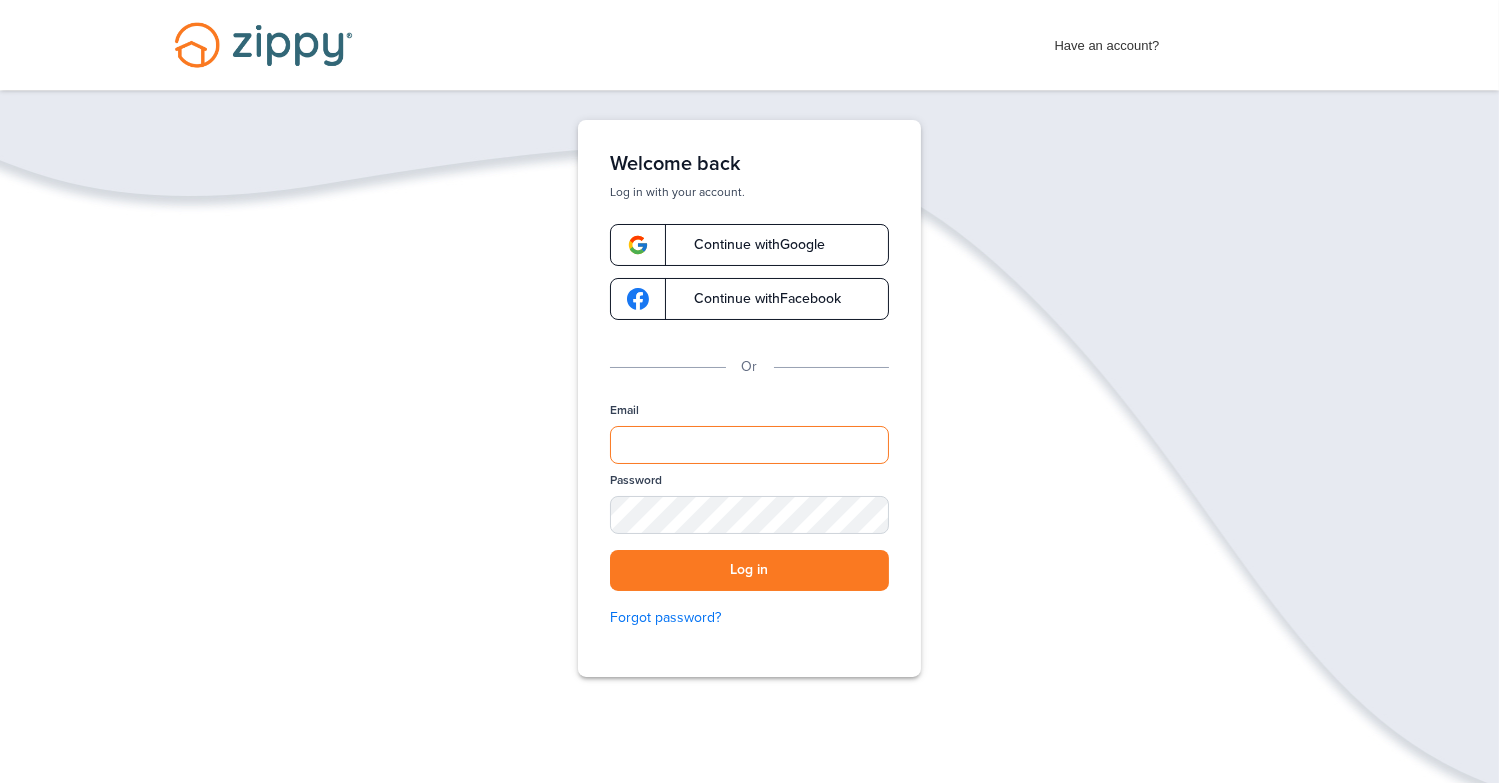 click on "Email" at bounding box center (749, 445) 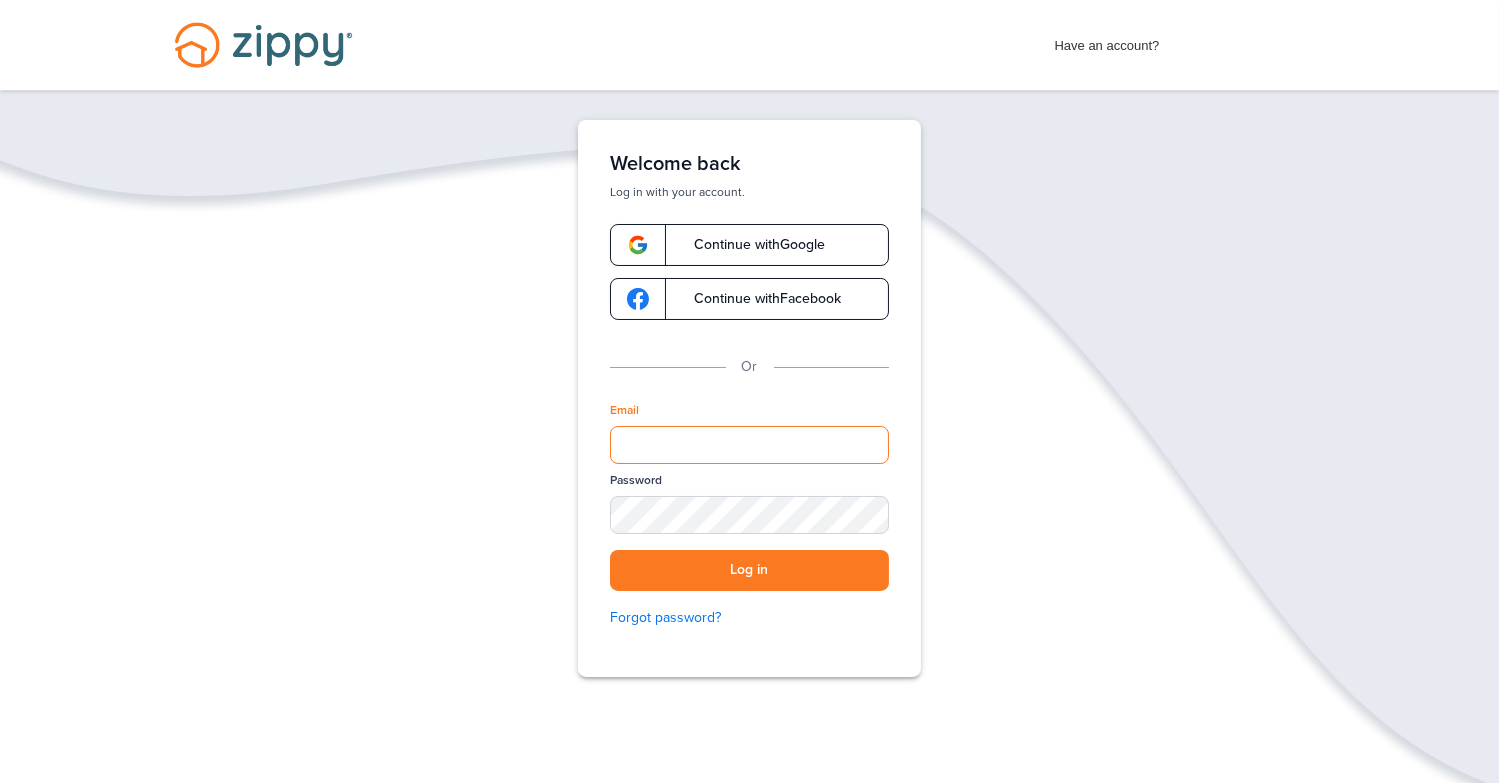 type on "**********" 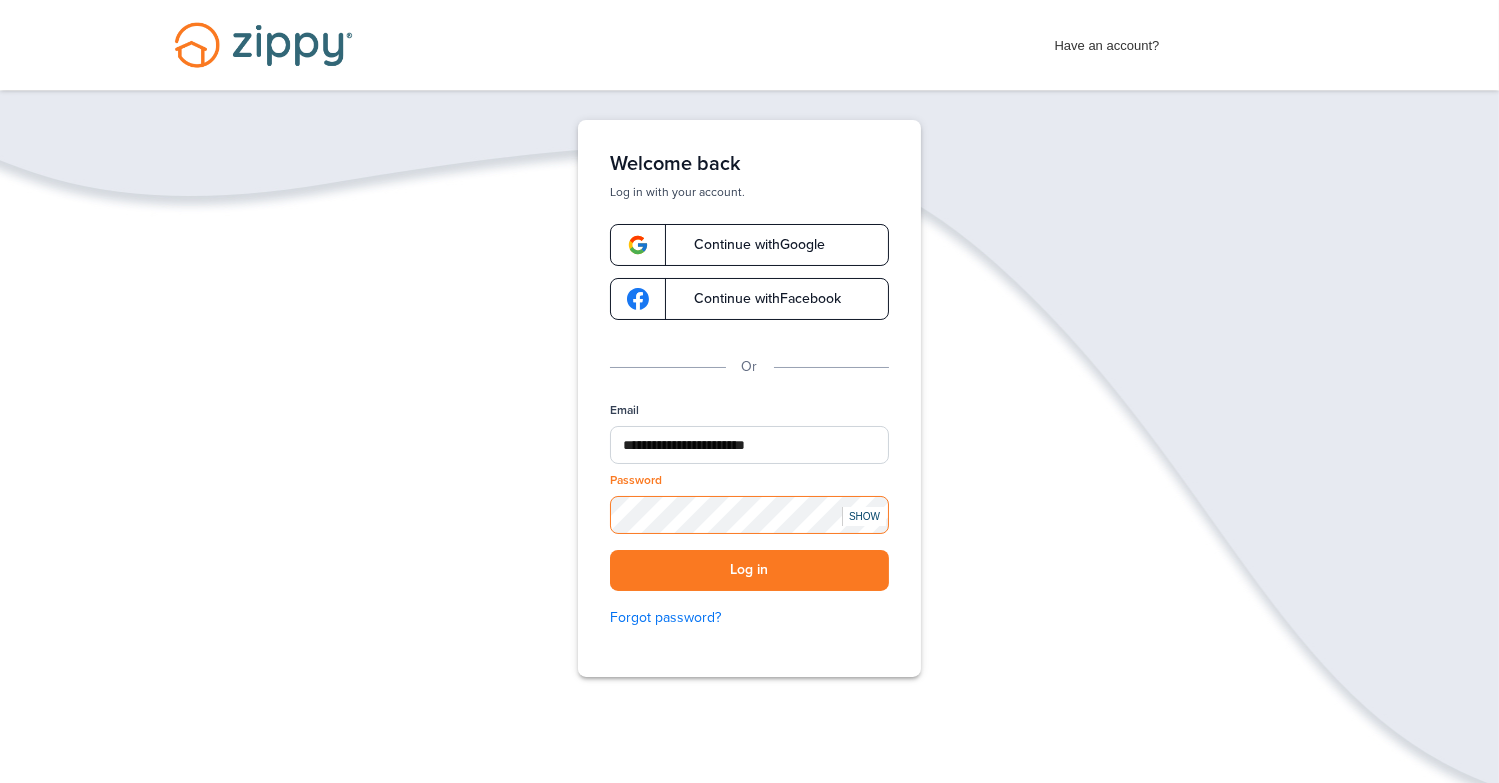 click on "Log in" at bounding box center [749, 570] 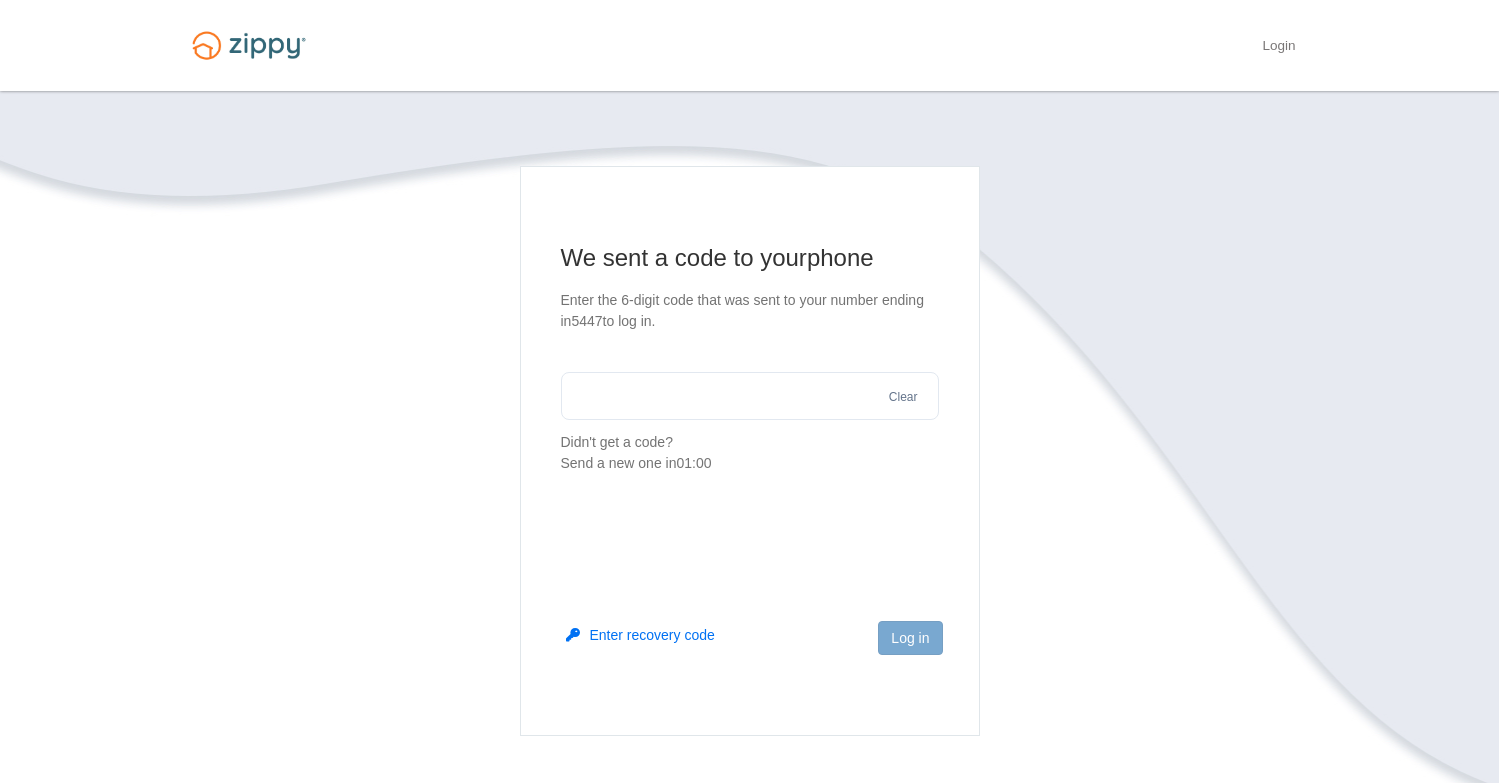 scroll, scrollTop: 0, scrollLeft: 0, axis: both 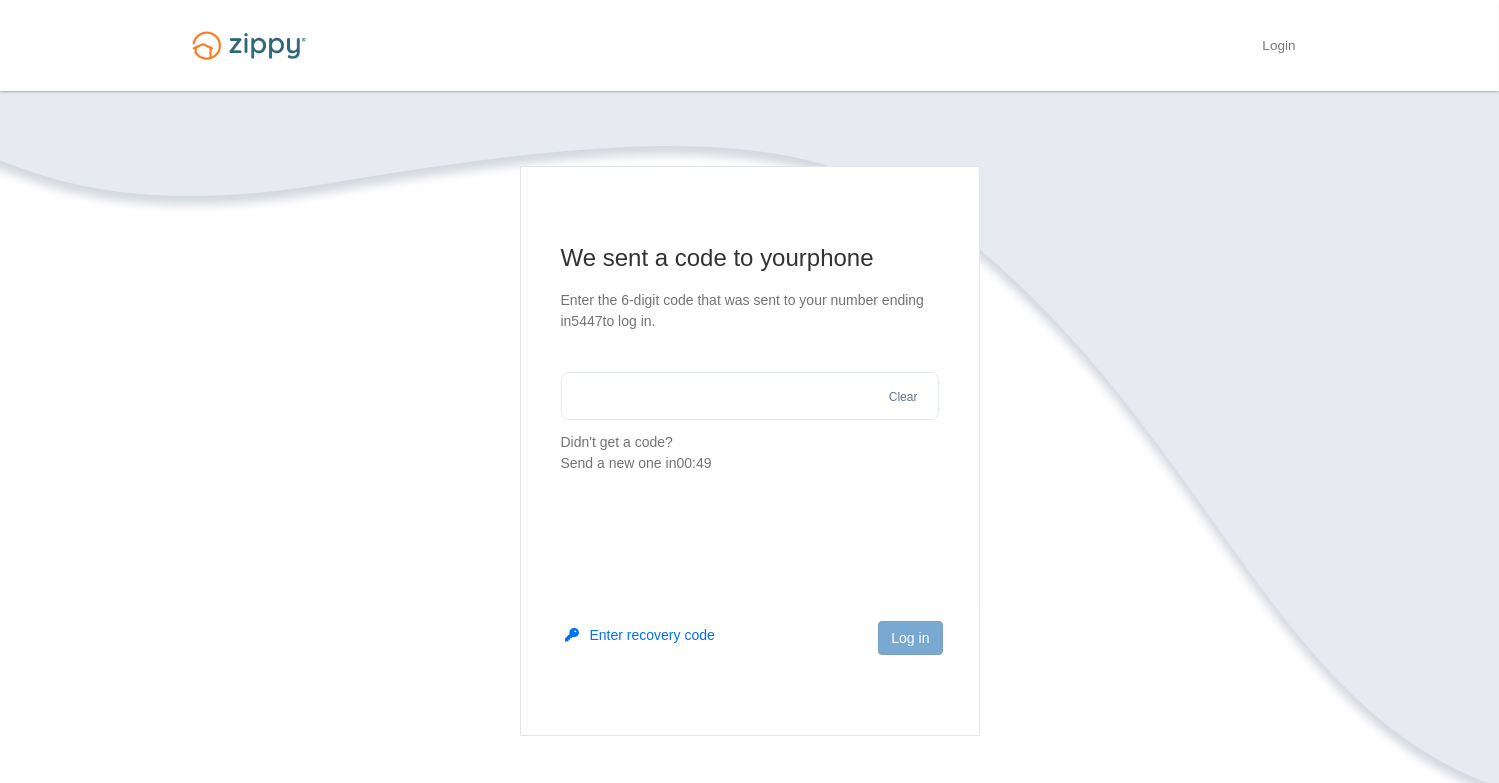 click at bounding box center (750, 396) 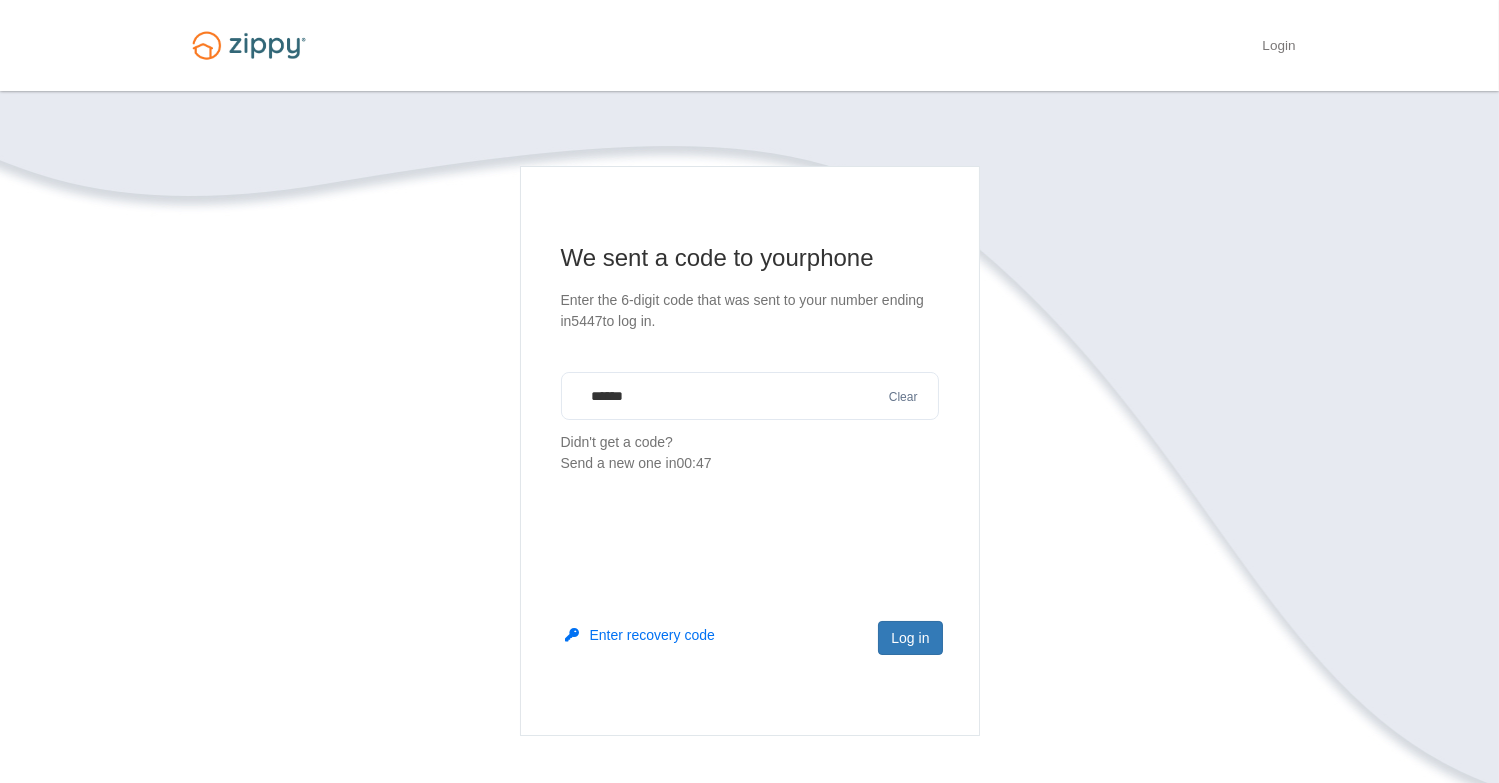 type on "******" 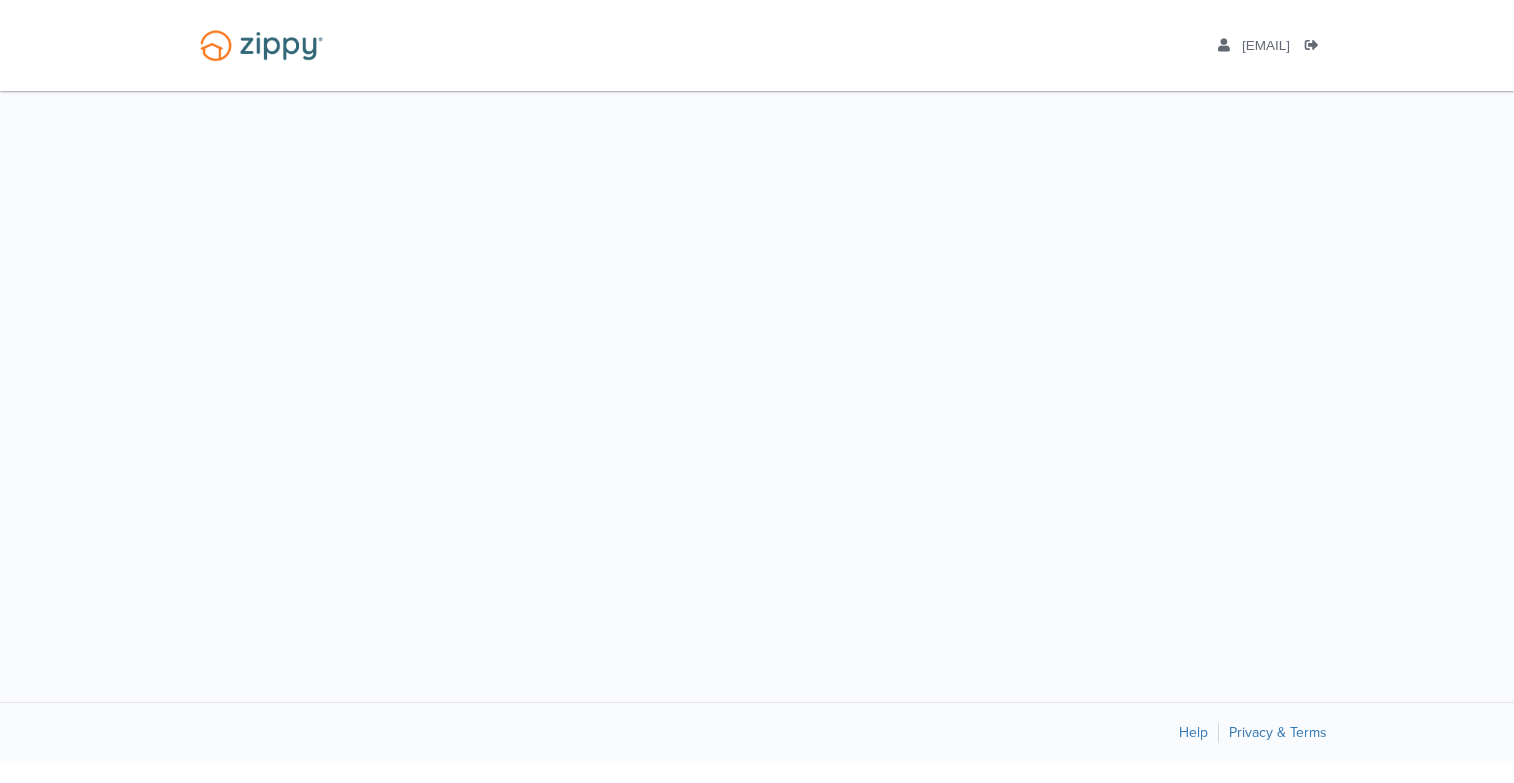 scroll, scrollTop: 0, scrollLeft: 0, axis: both 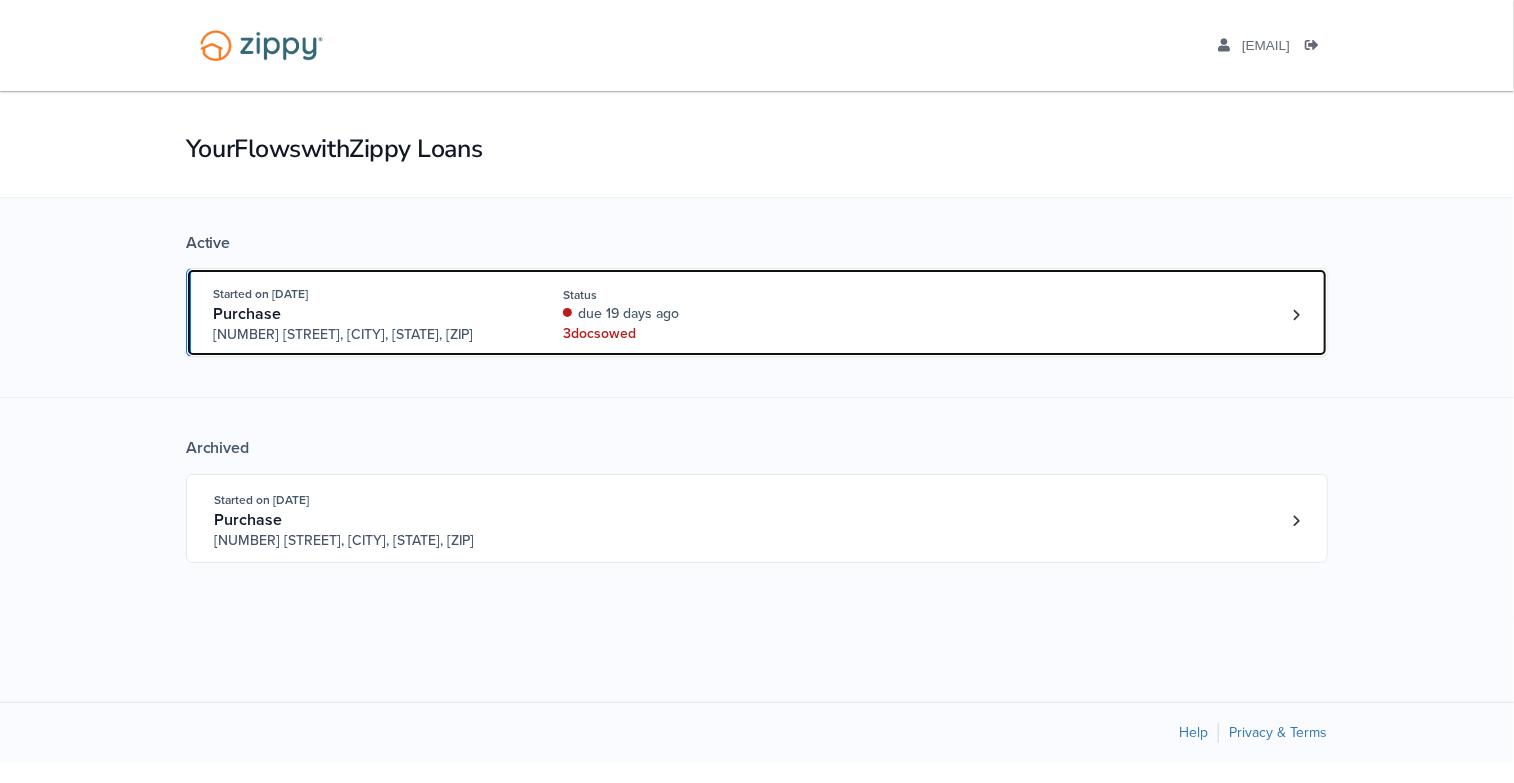 click on "3  doc s  owed" at bounding box center (696, 334) 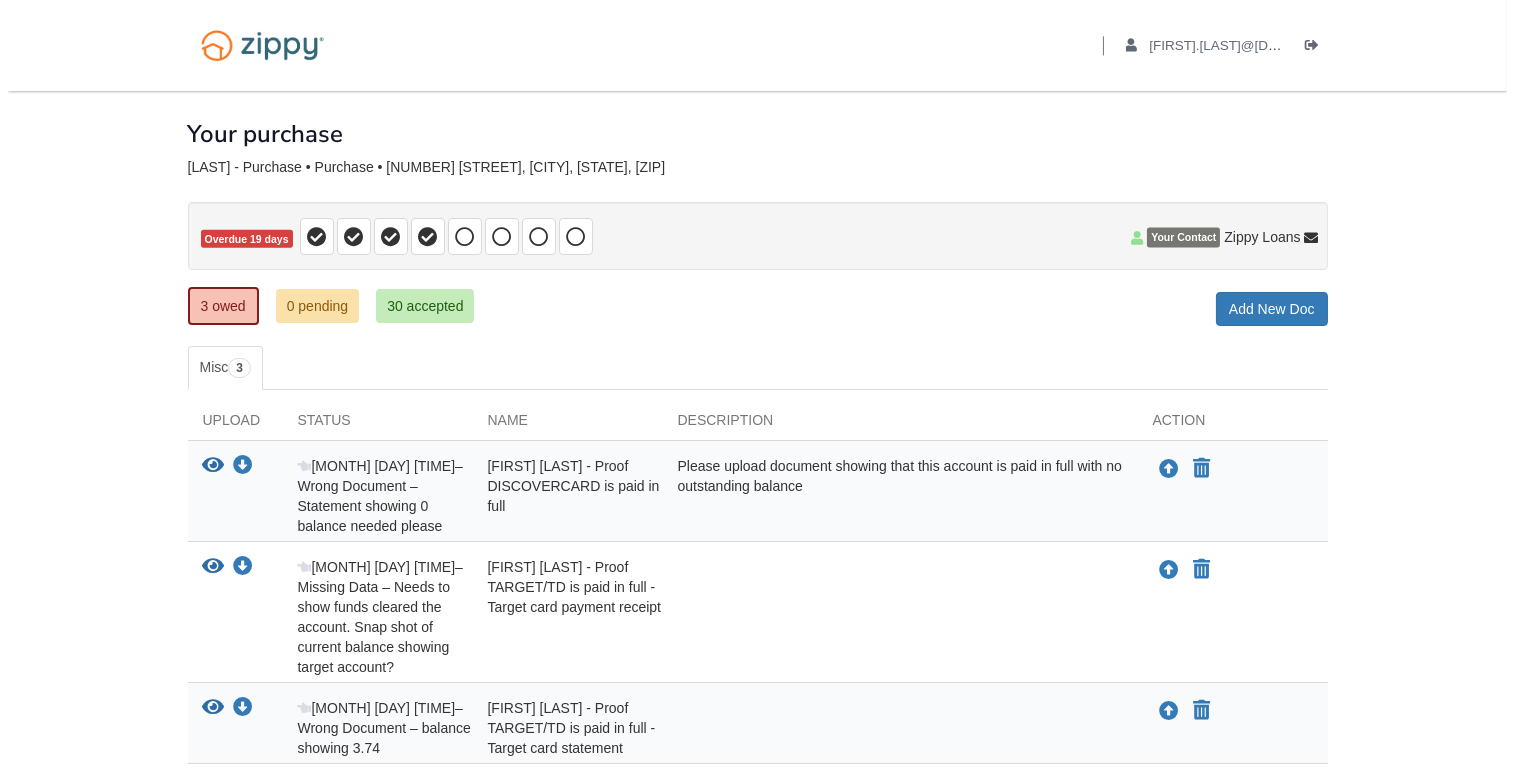 scroll, scrollTop: 139, scrollLeft: 0, axis: vertical 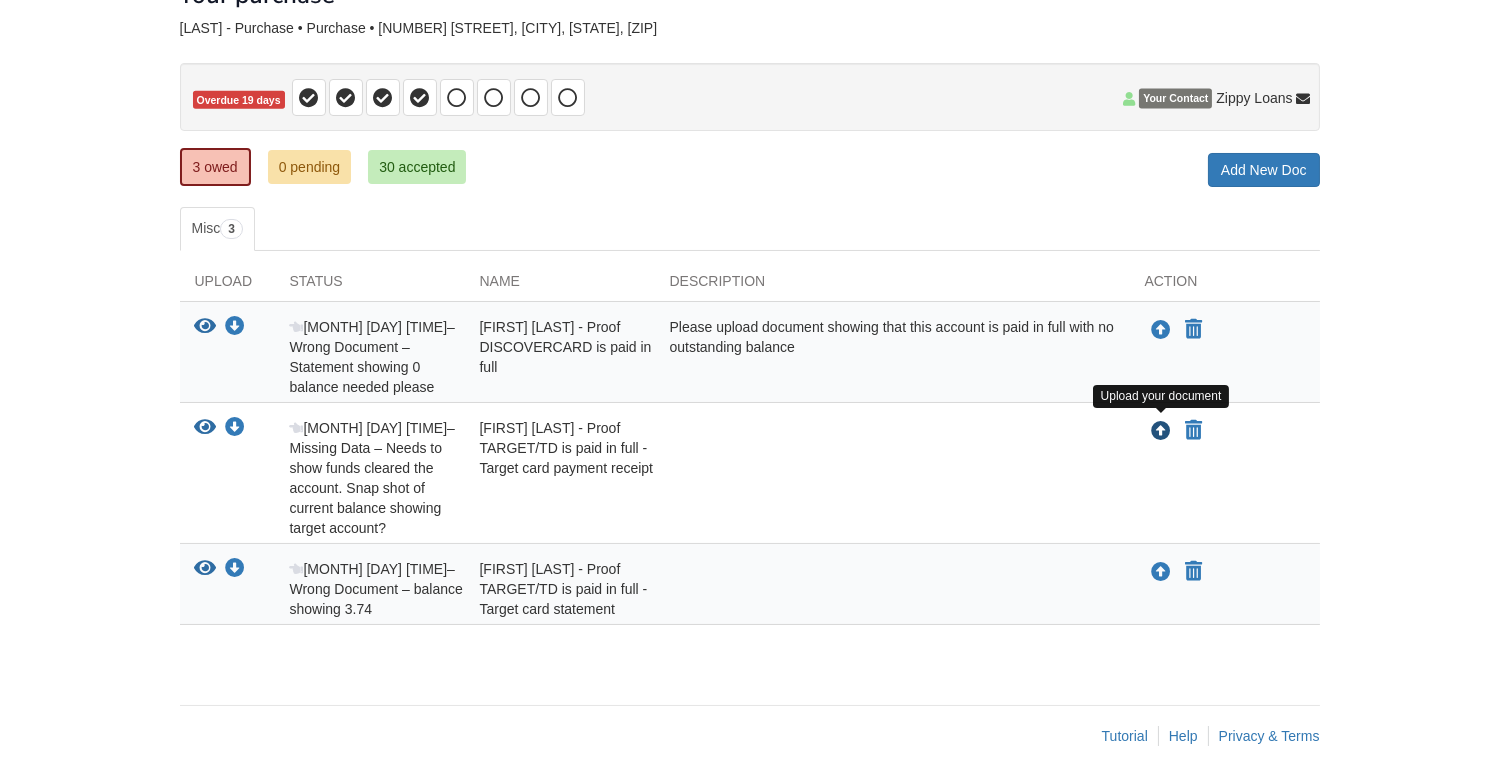 click at bounding box center [1162, 432] 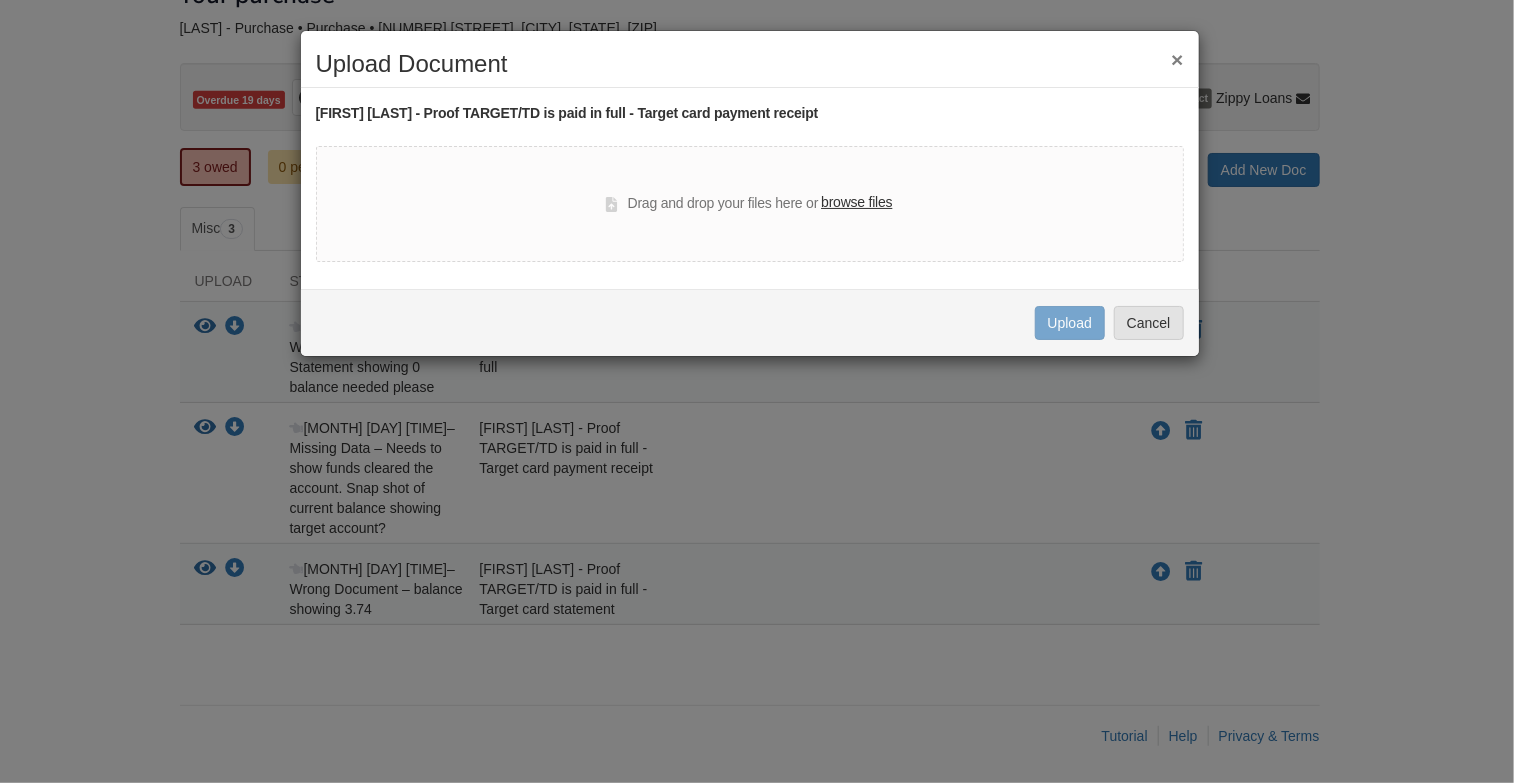 click on "browse files" at bounding box center (856, 203) 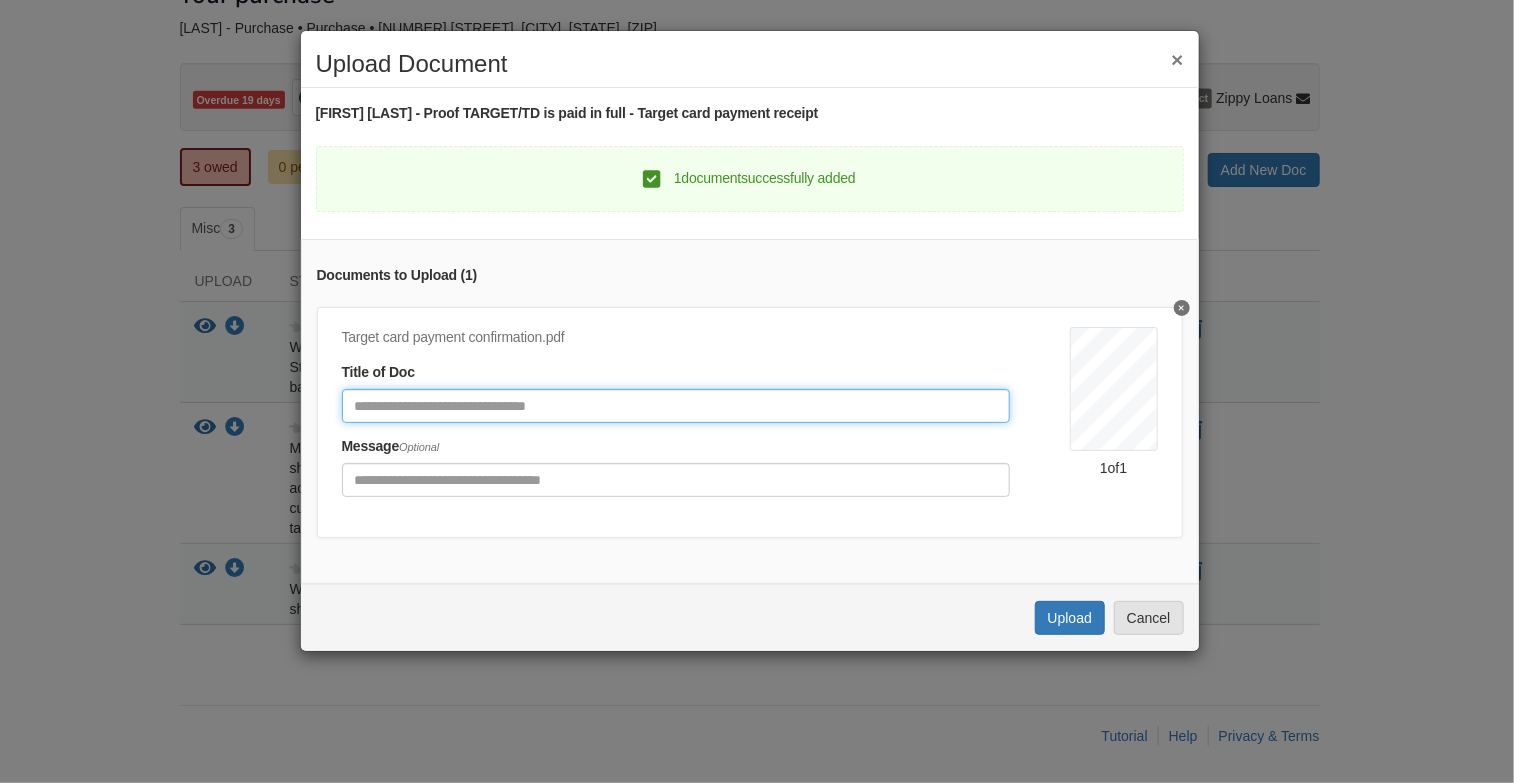 click 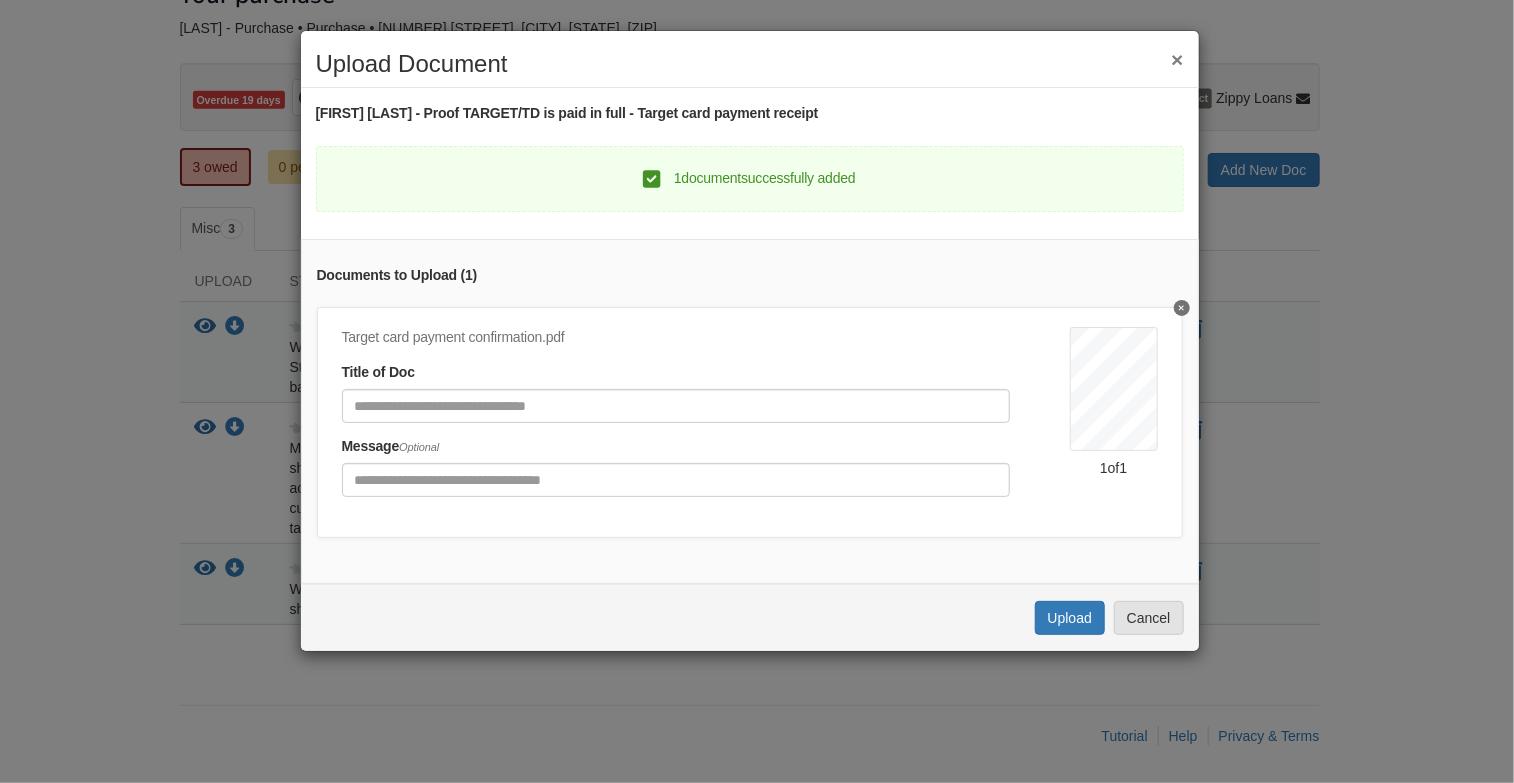 click on "Target card payment confirmation.pdf" at bounding box center (676, 338) 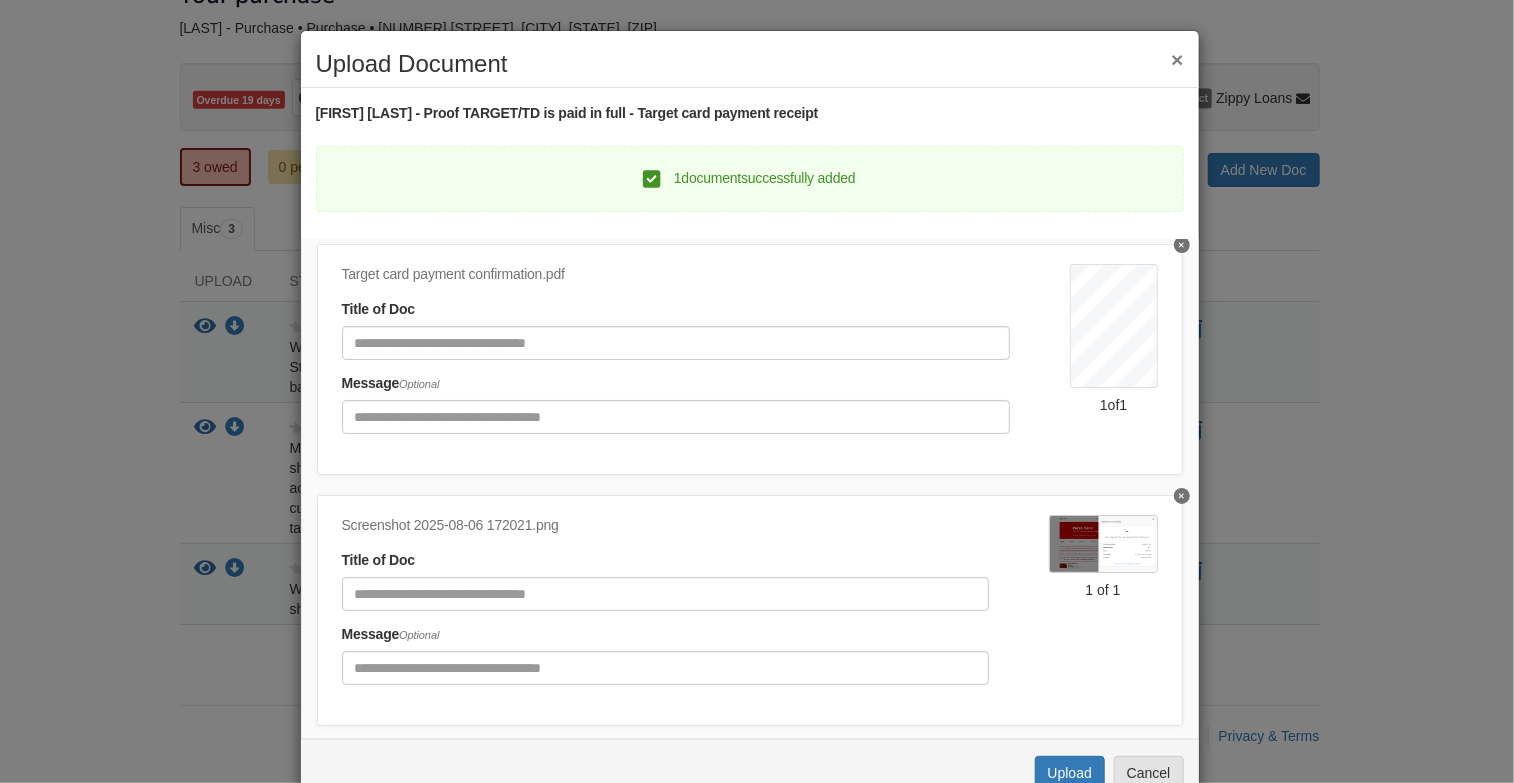scroll, scrollTop: 100, scrollLeft: 0, axis: vertical 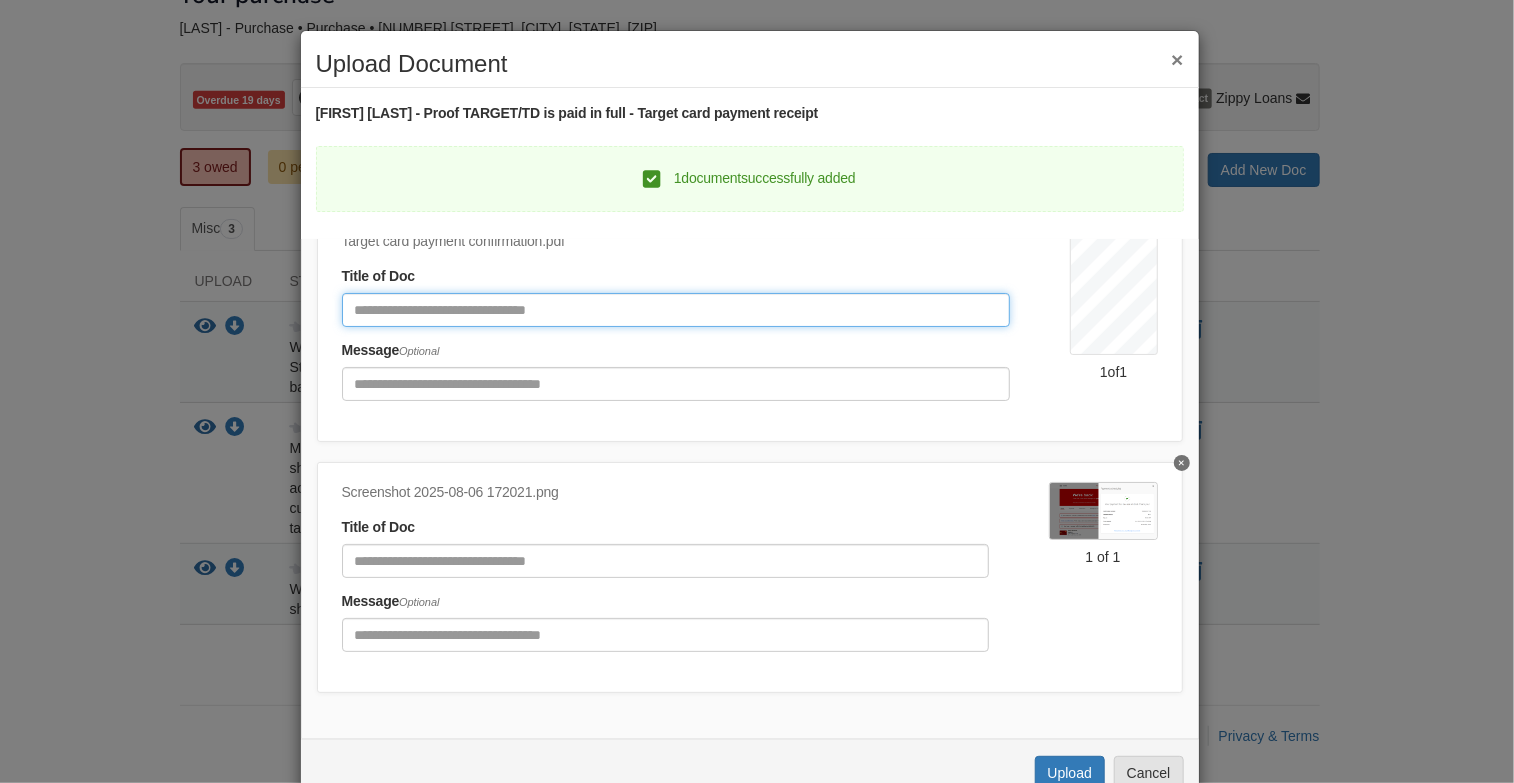 click 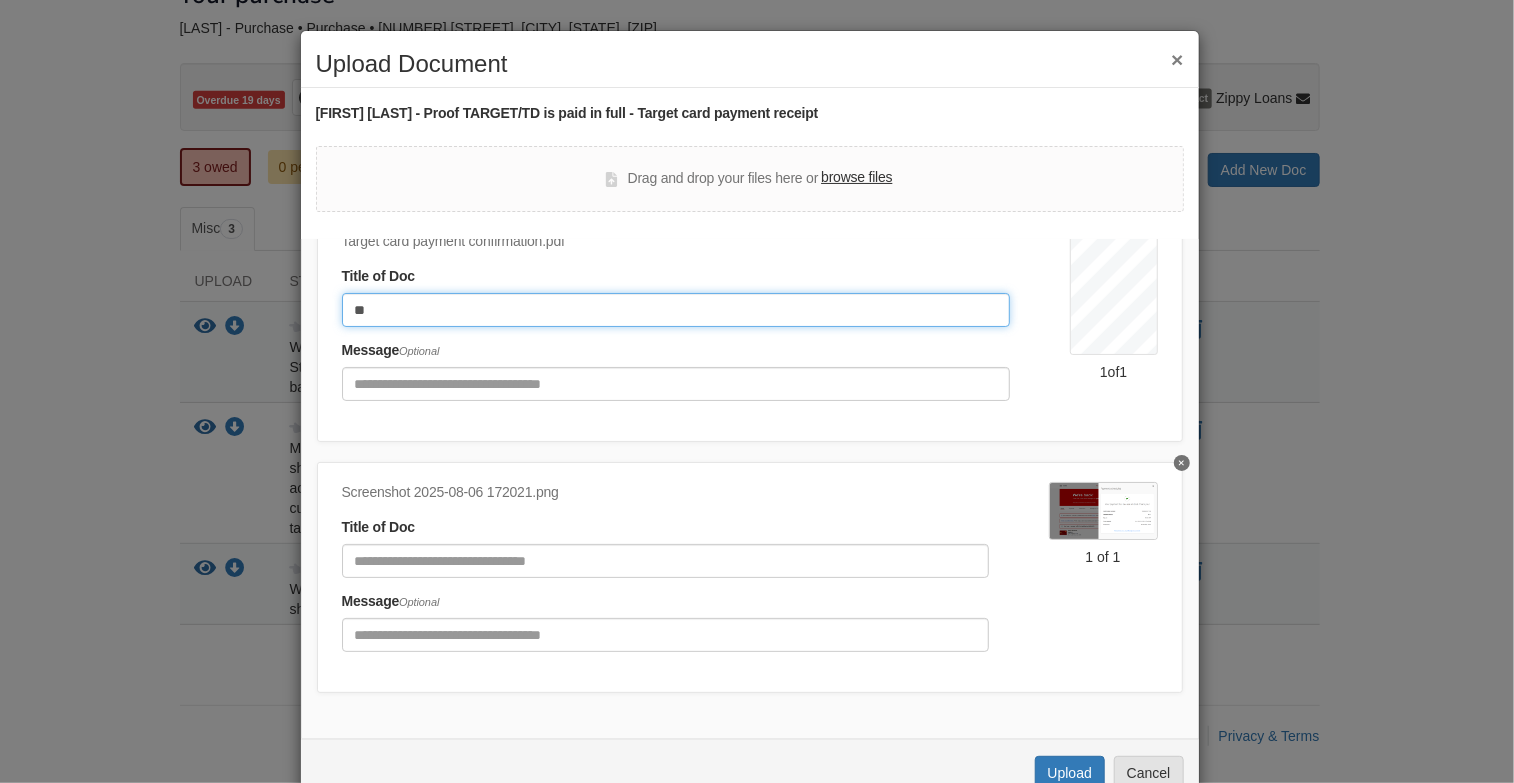 type on "*" 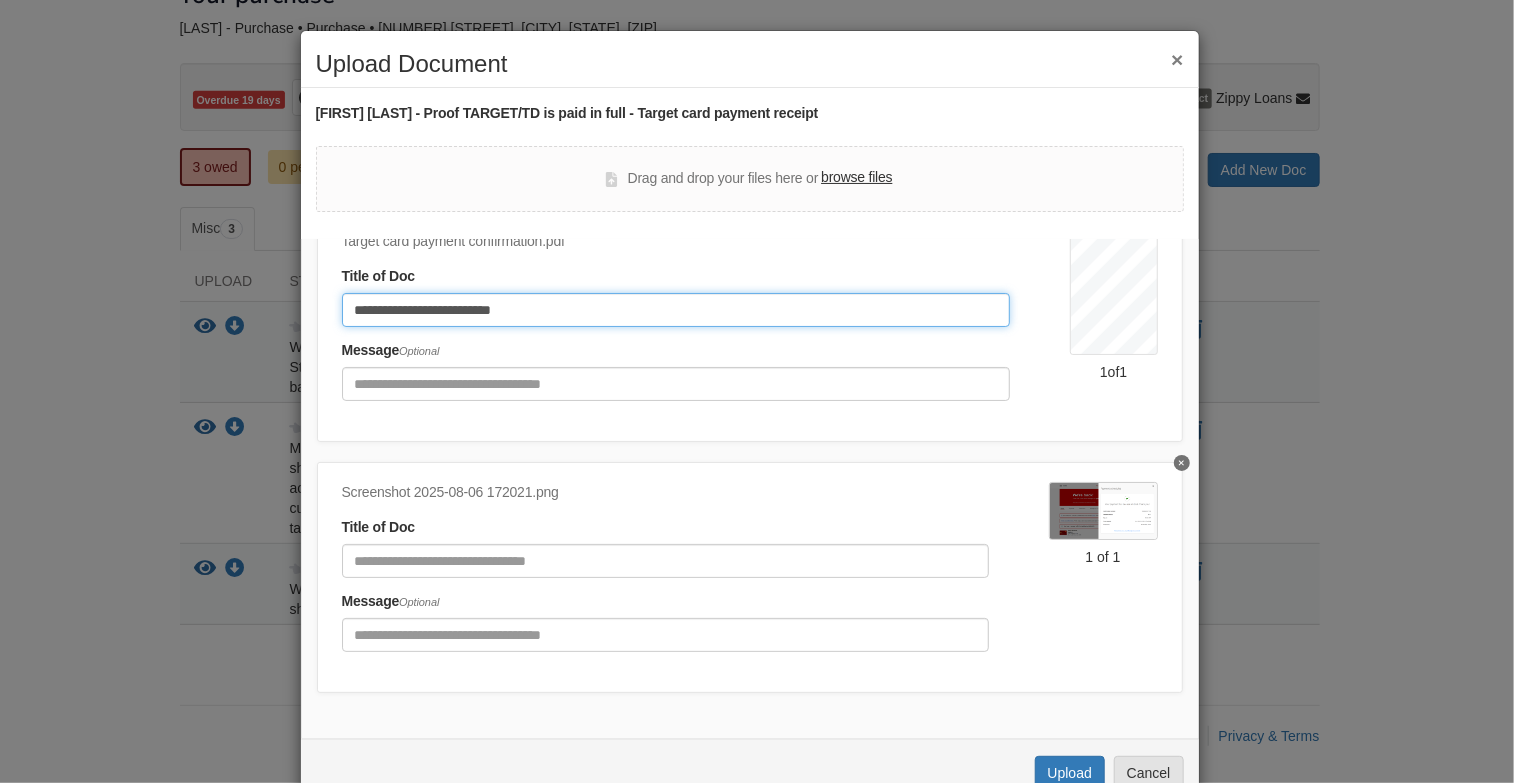 type on "**********" 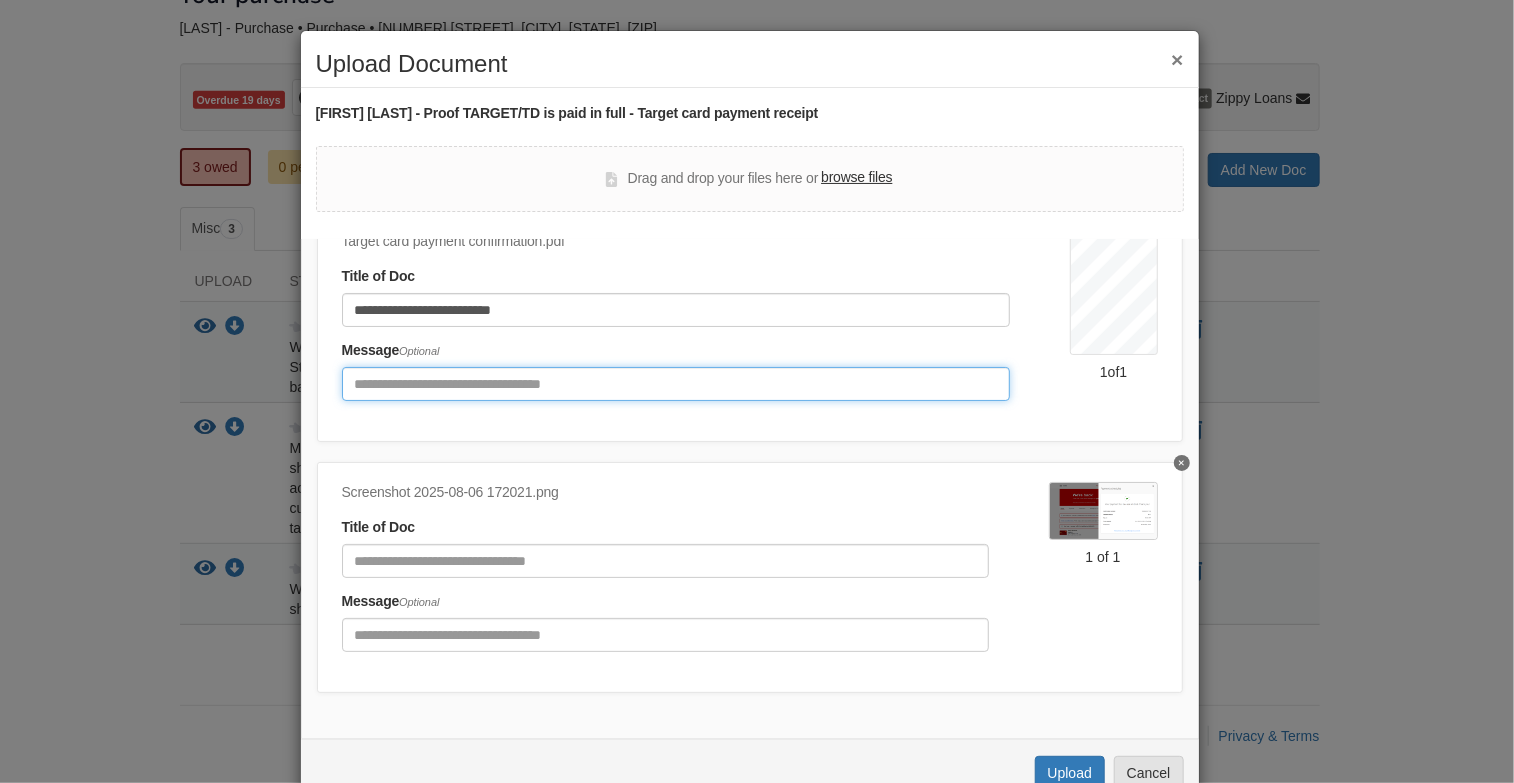 click at bounding box center (676, 384) 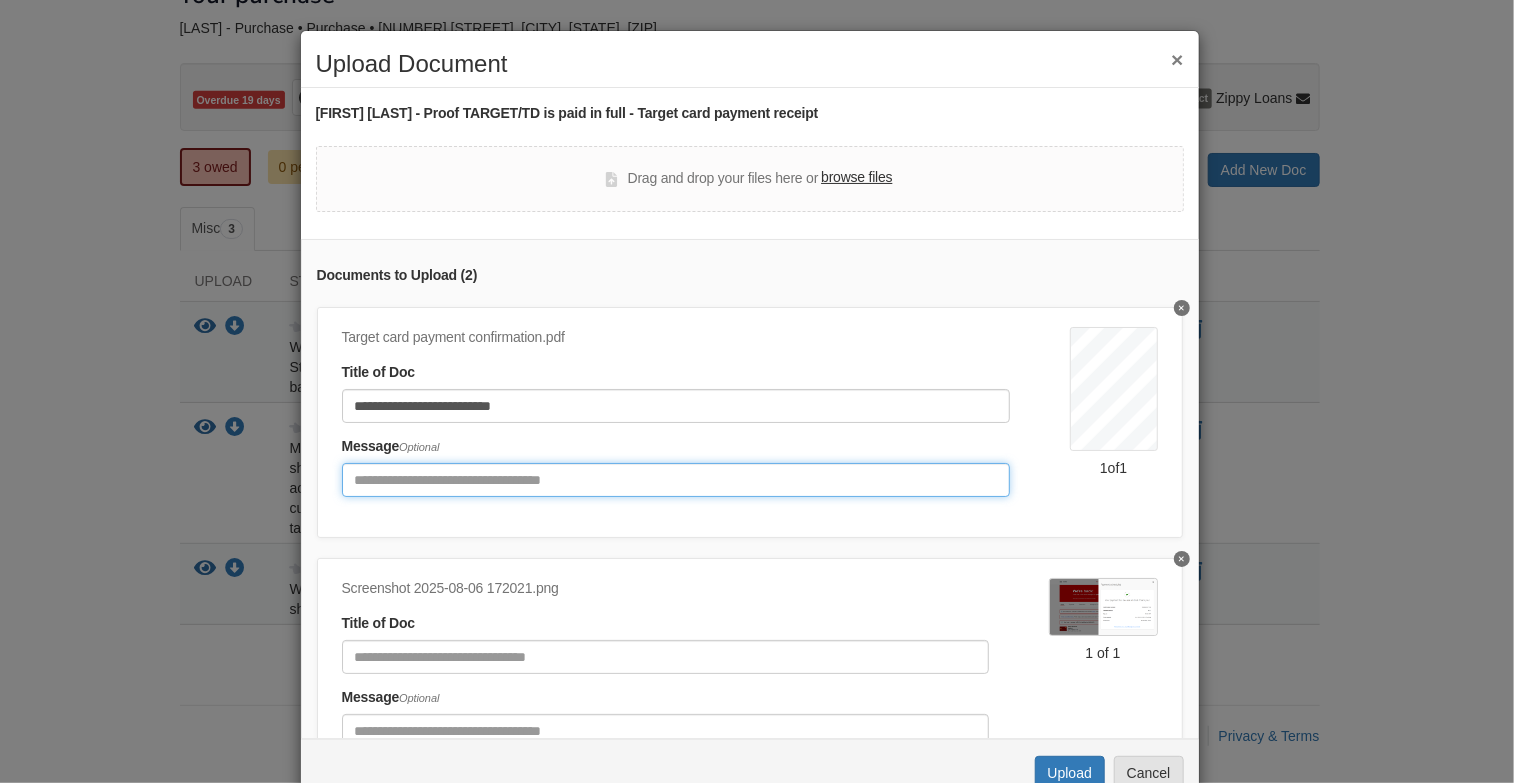 click at bounding box center [676, 480] 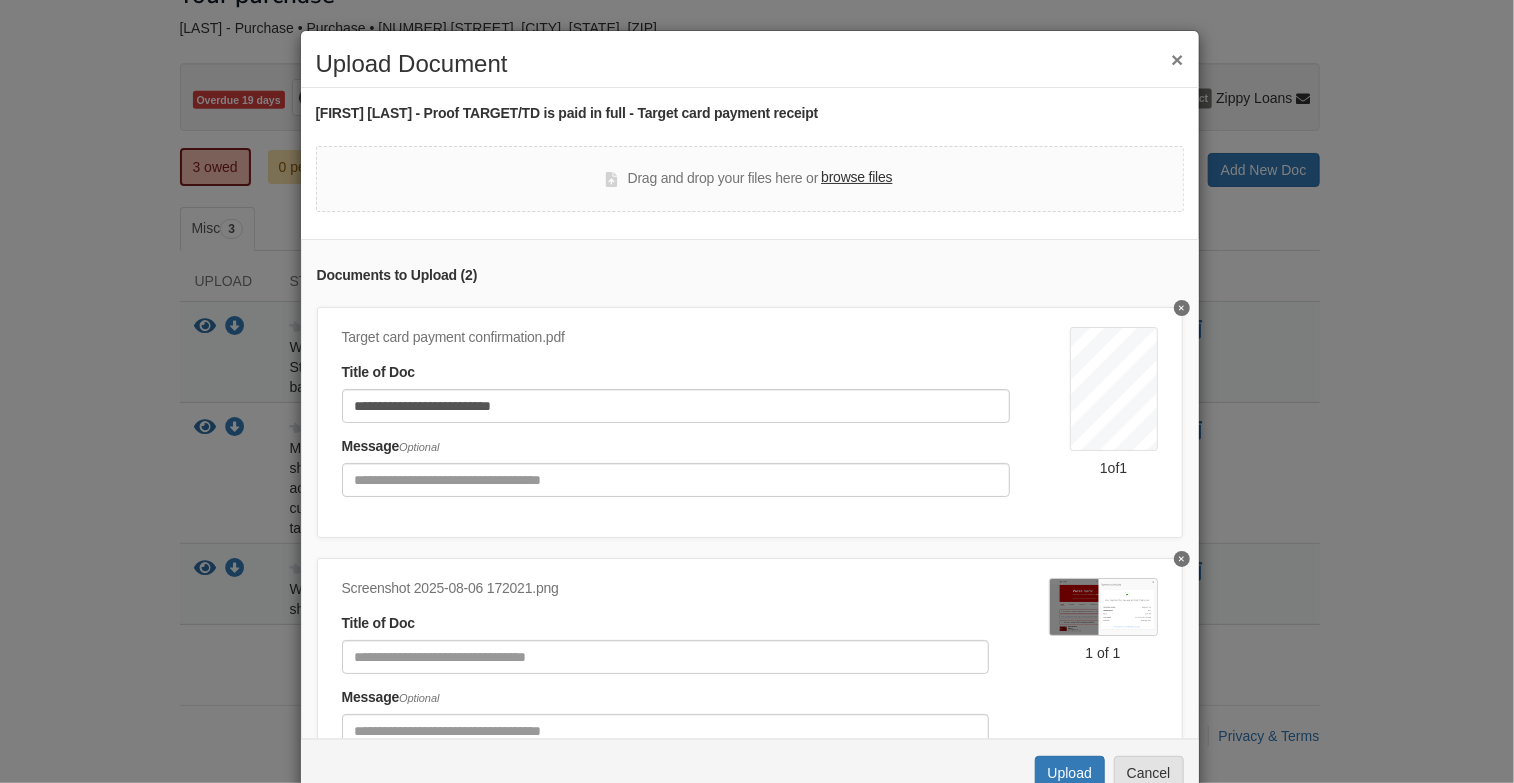 click on "**********" at bounding box center [750, 489] 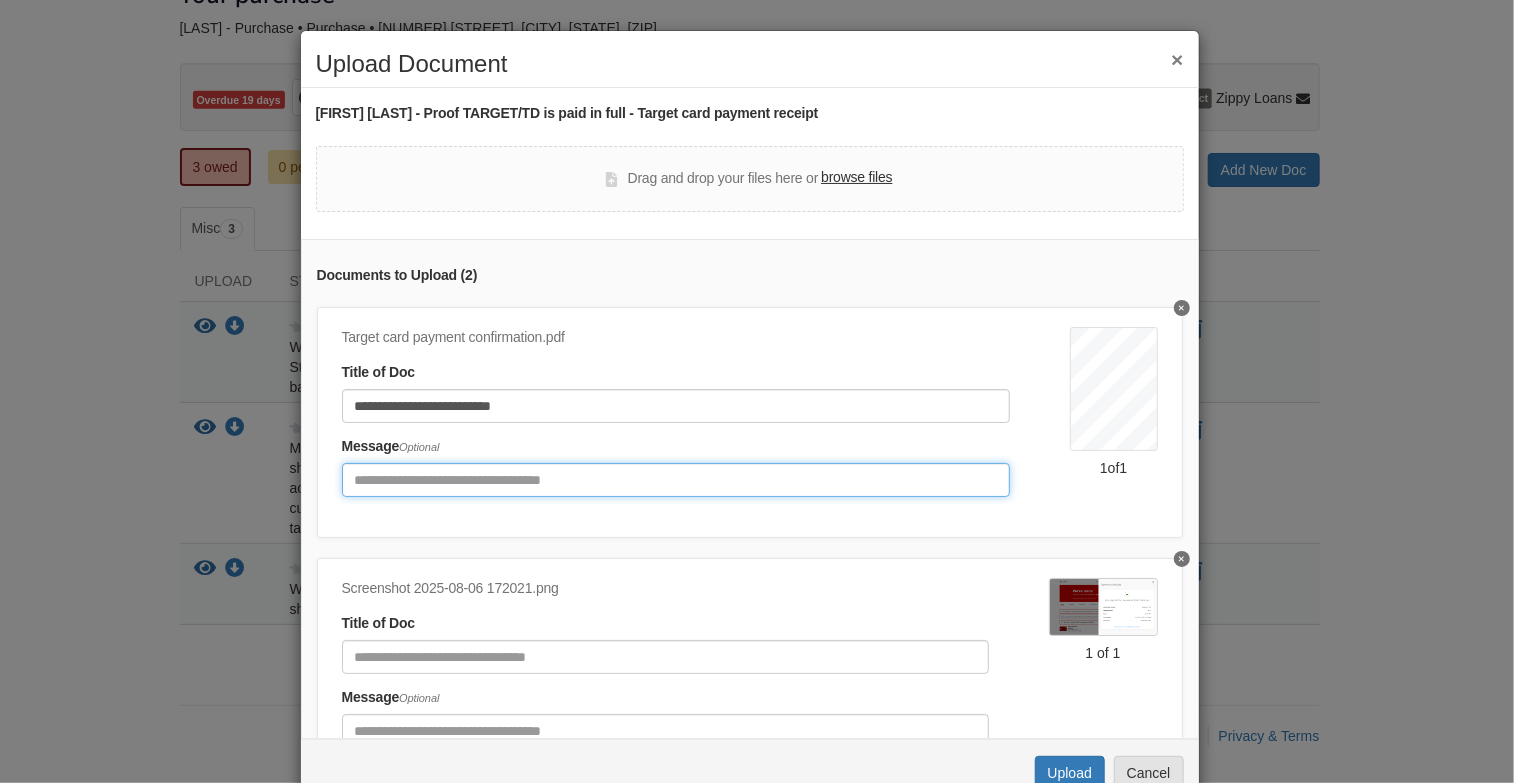 click at bounding box center (676, 480) 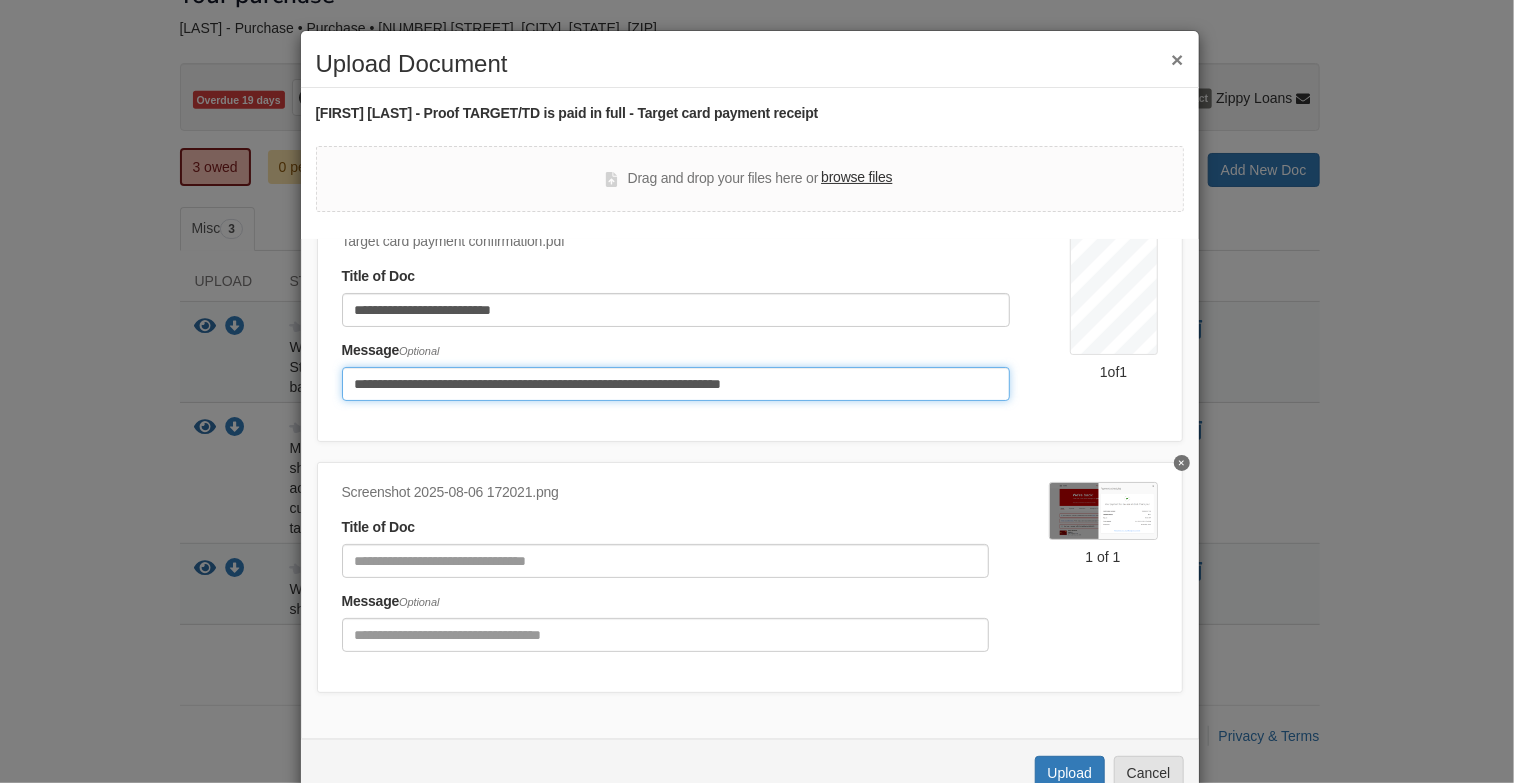 scroll, scrollTop: 110, scrollLeft: 0, axis: vertical 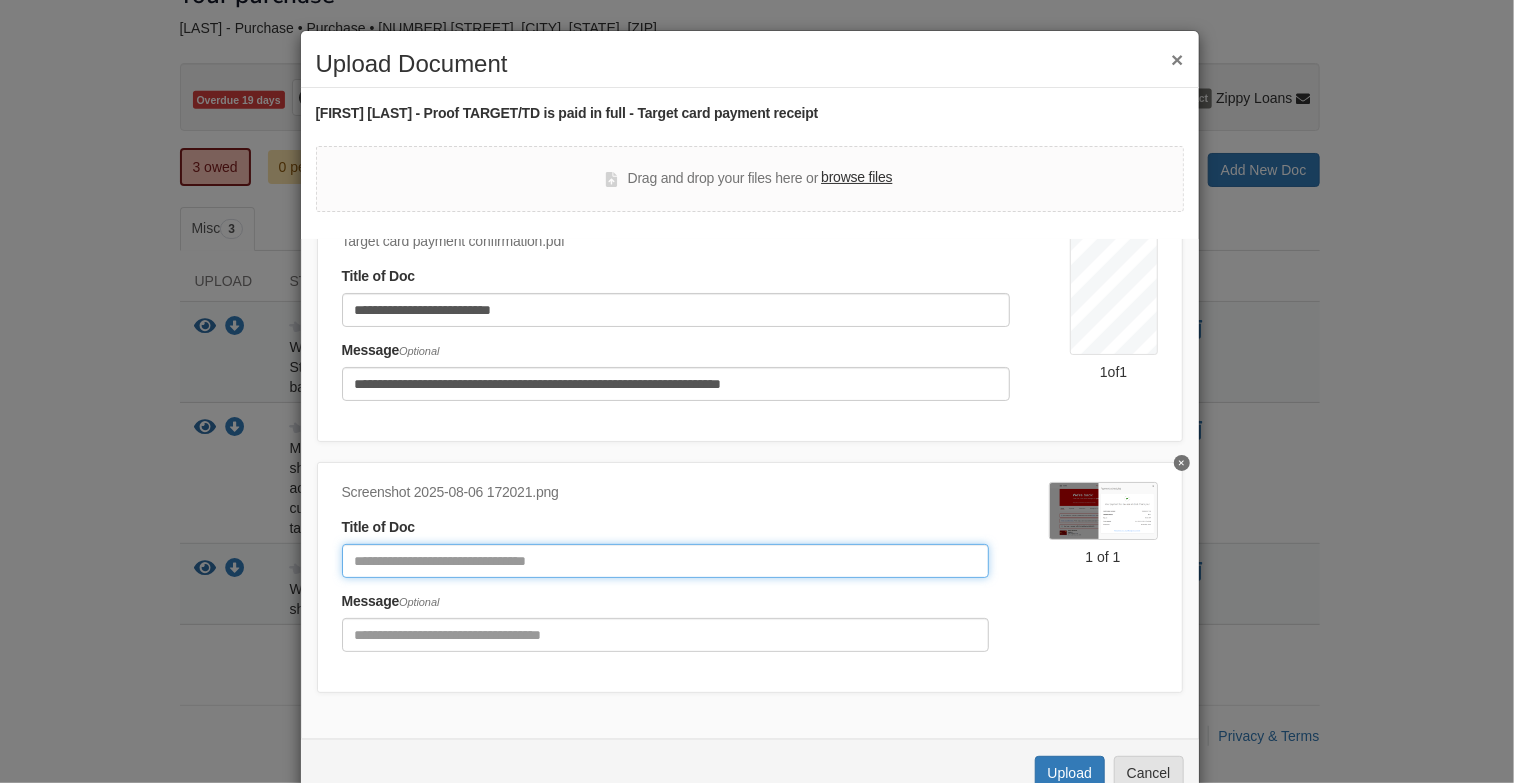 click 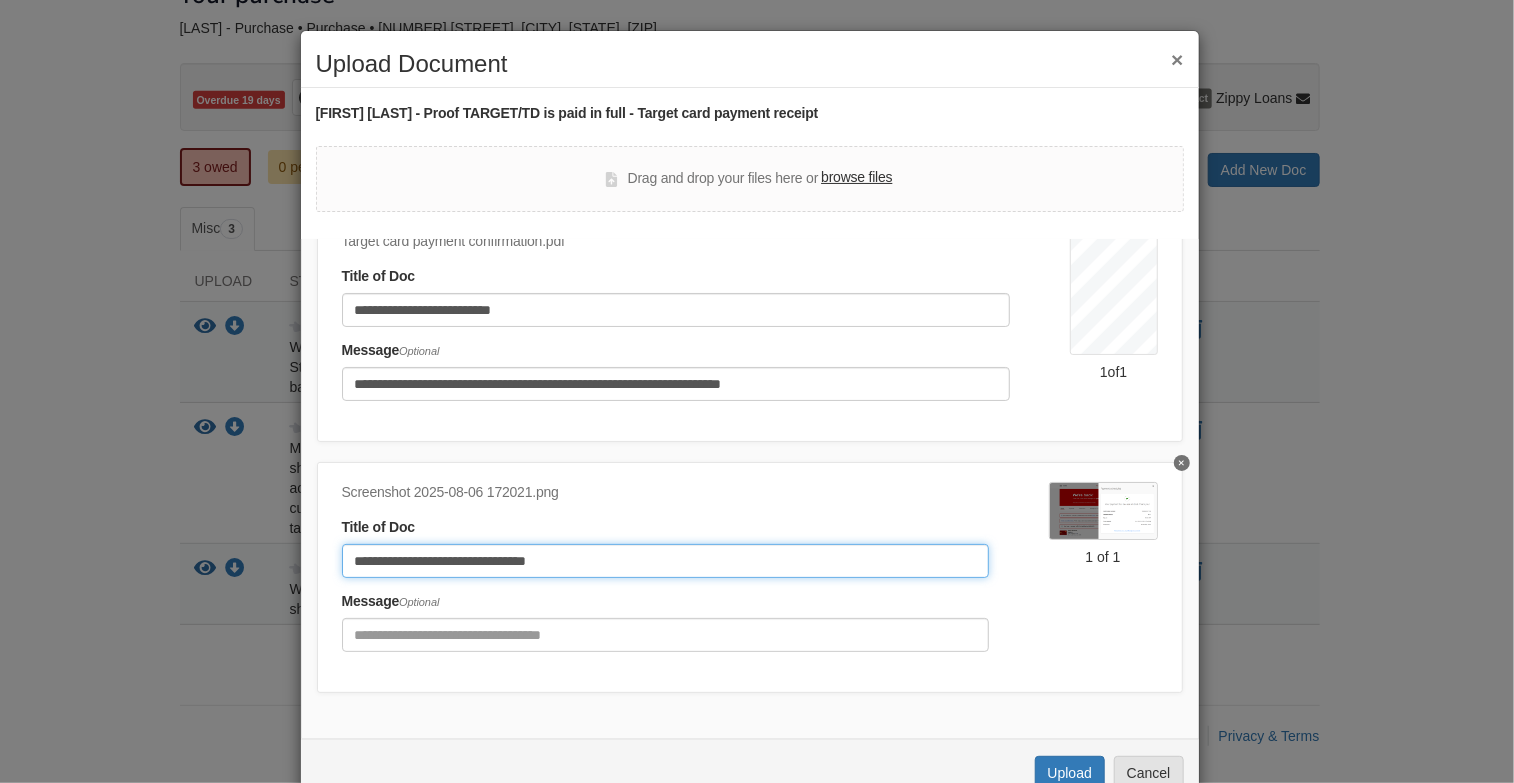 type on "**********" 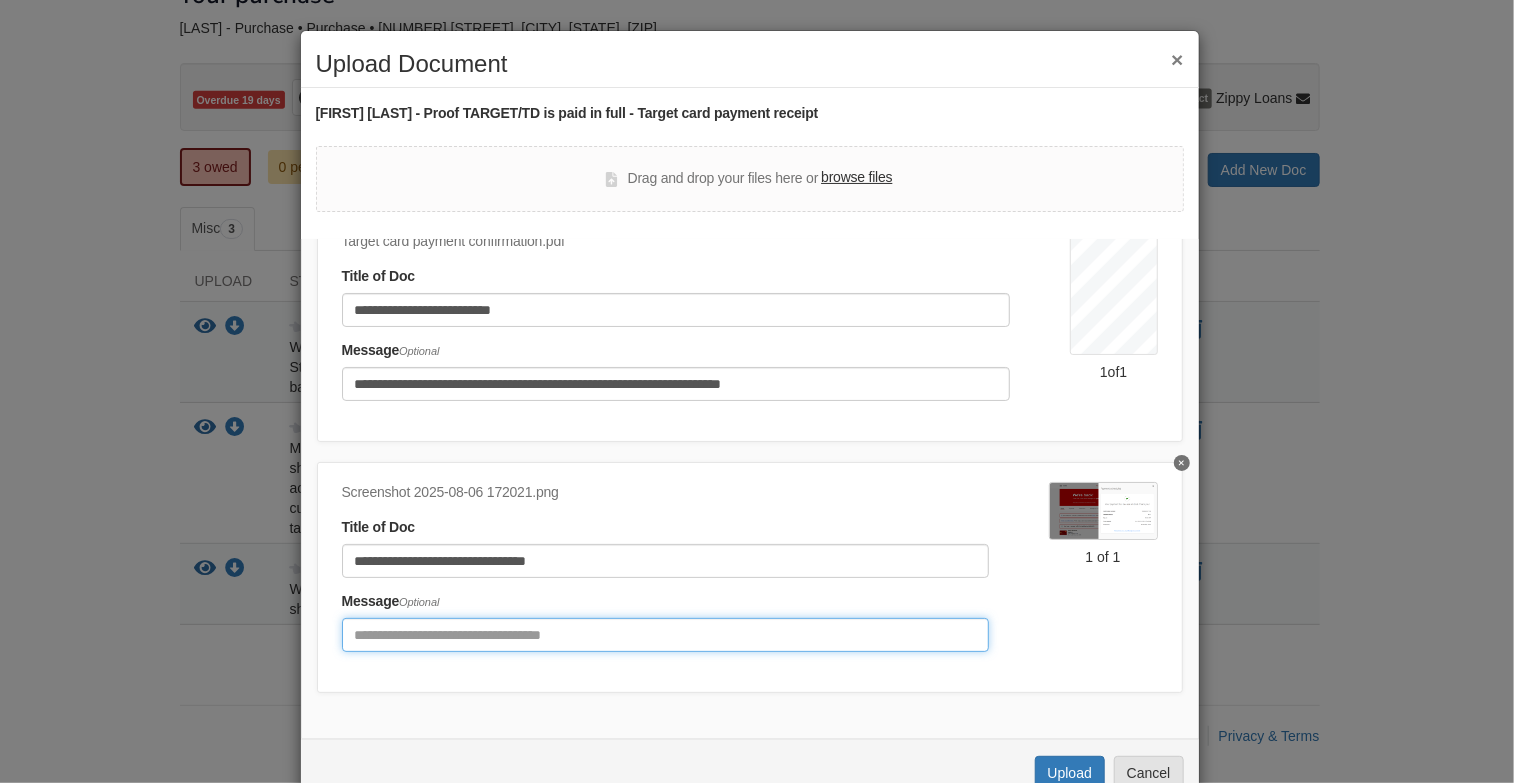 click at bounding box center [665, 635] 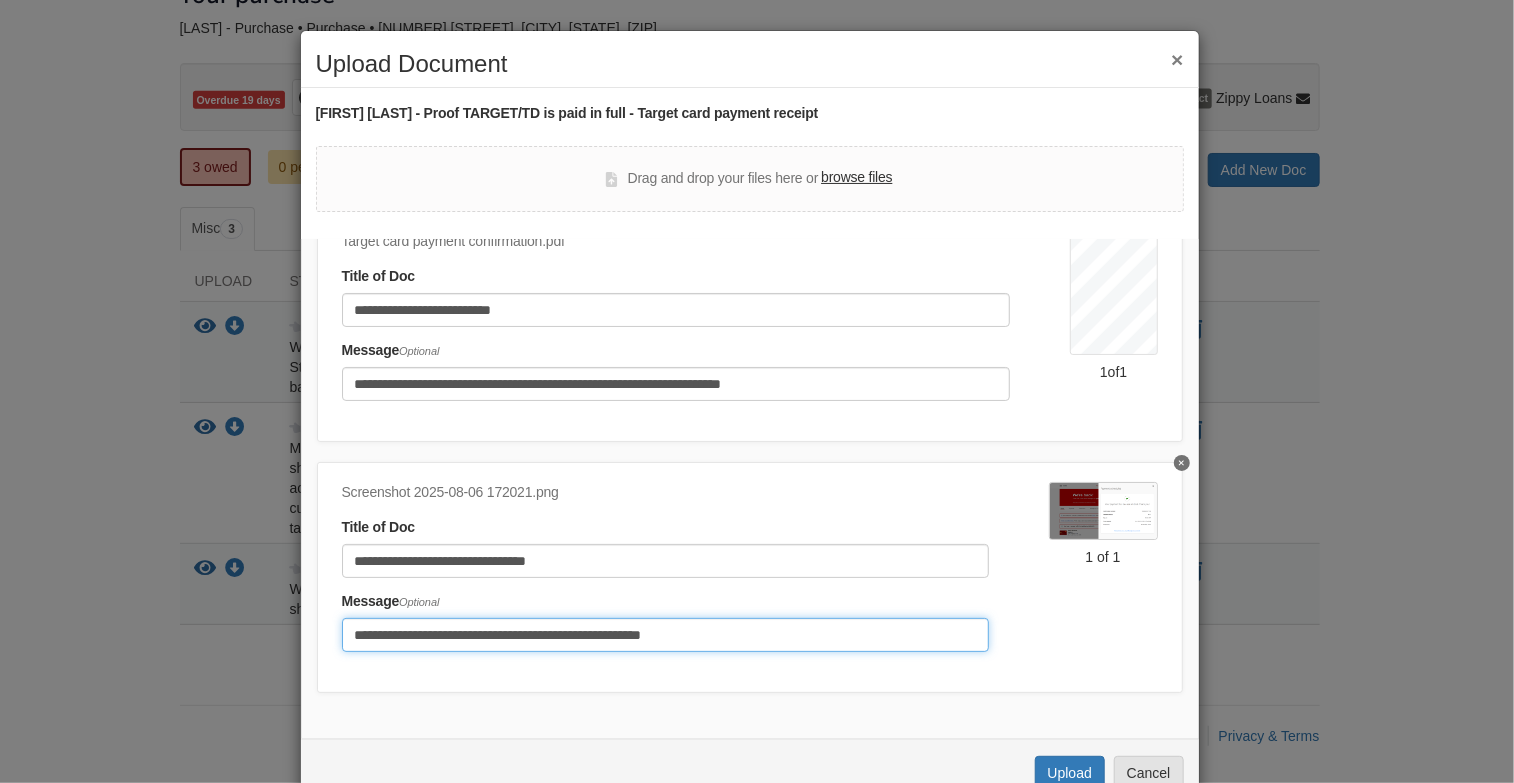 type on "**********" 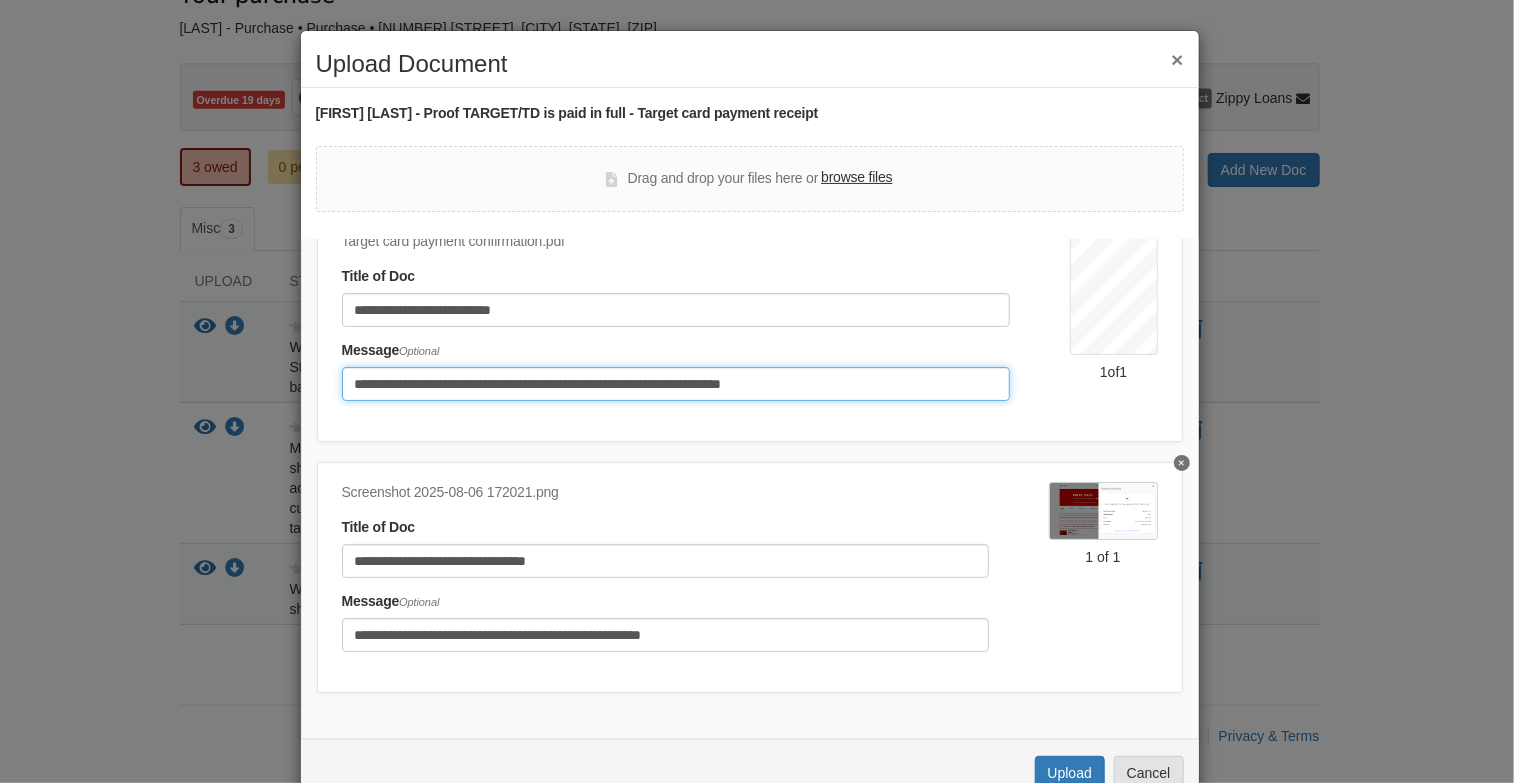 click on "**********" at bounding box center (676, 384) 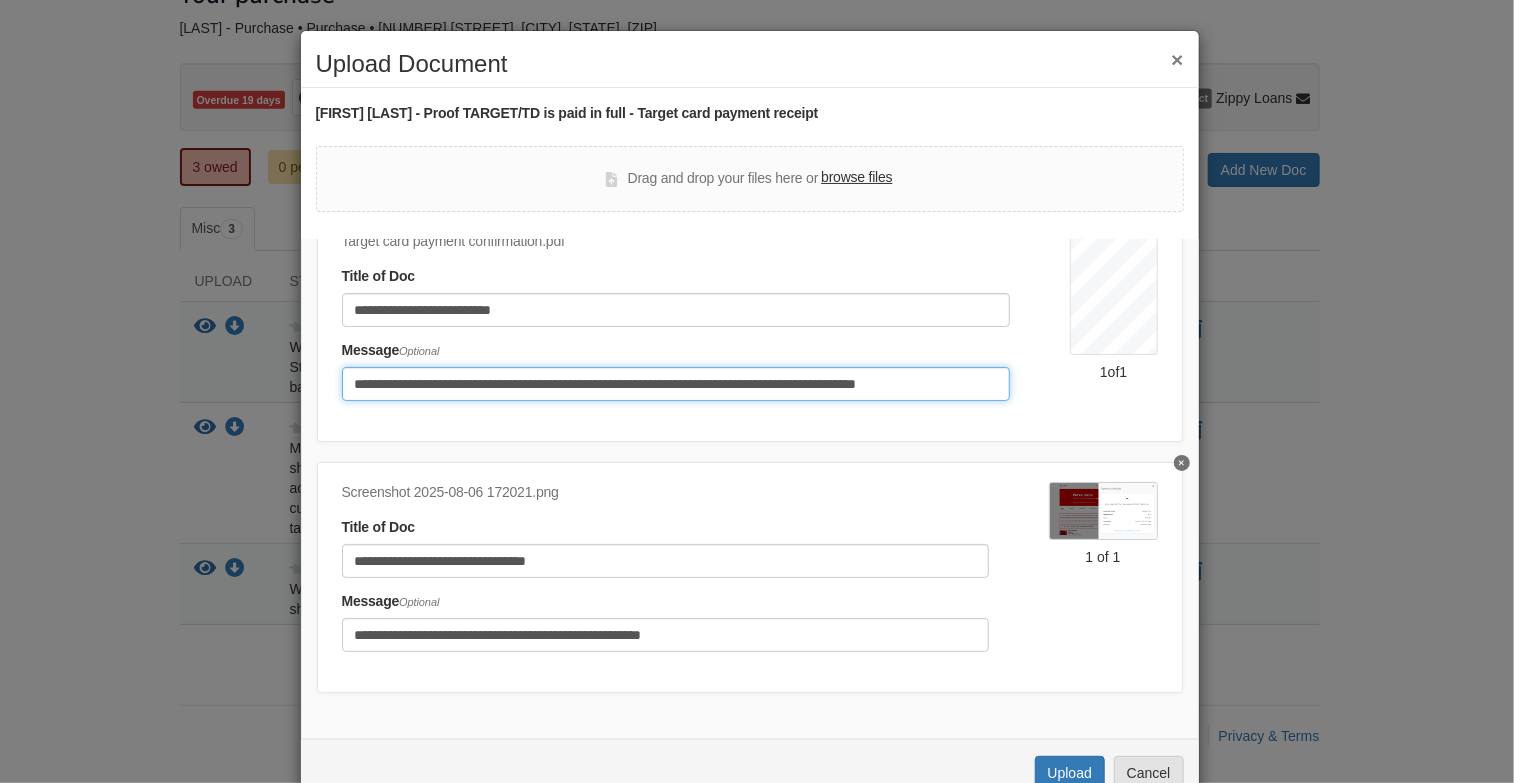 click on "**********" at bounding box center (676, 384) 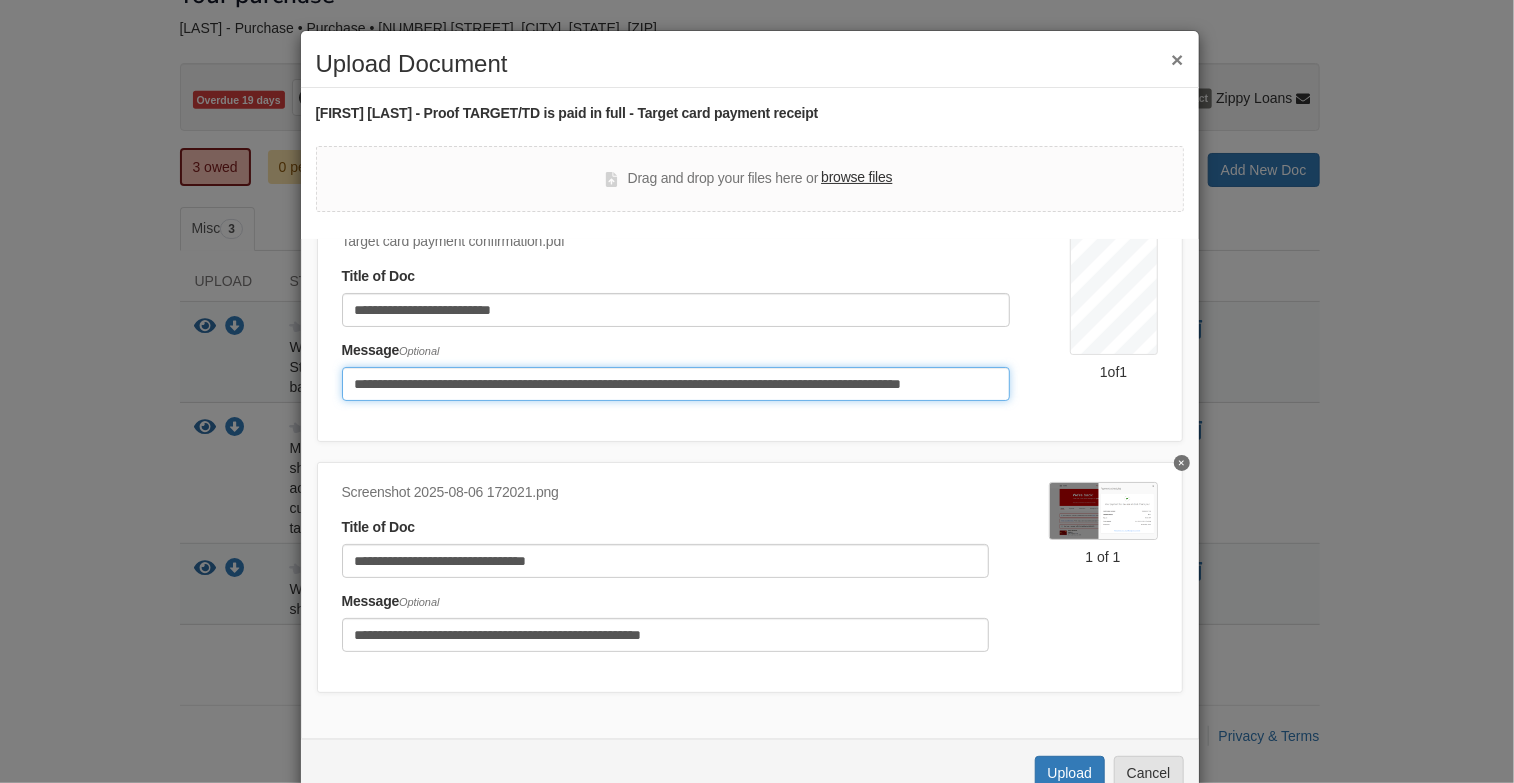 type on "**********" 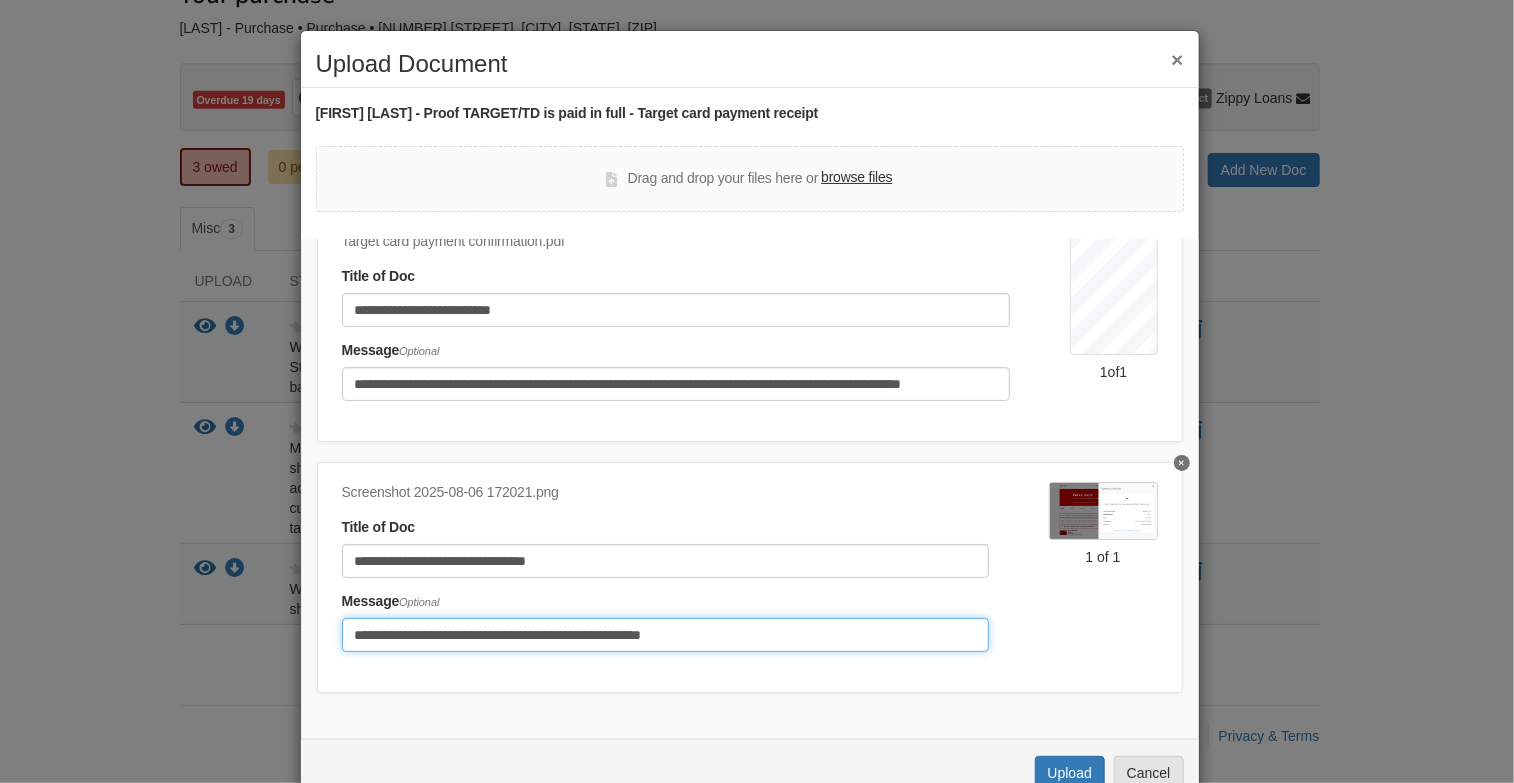 click on "**********" at bounding box center (665, 635) 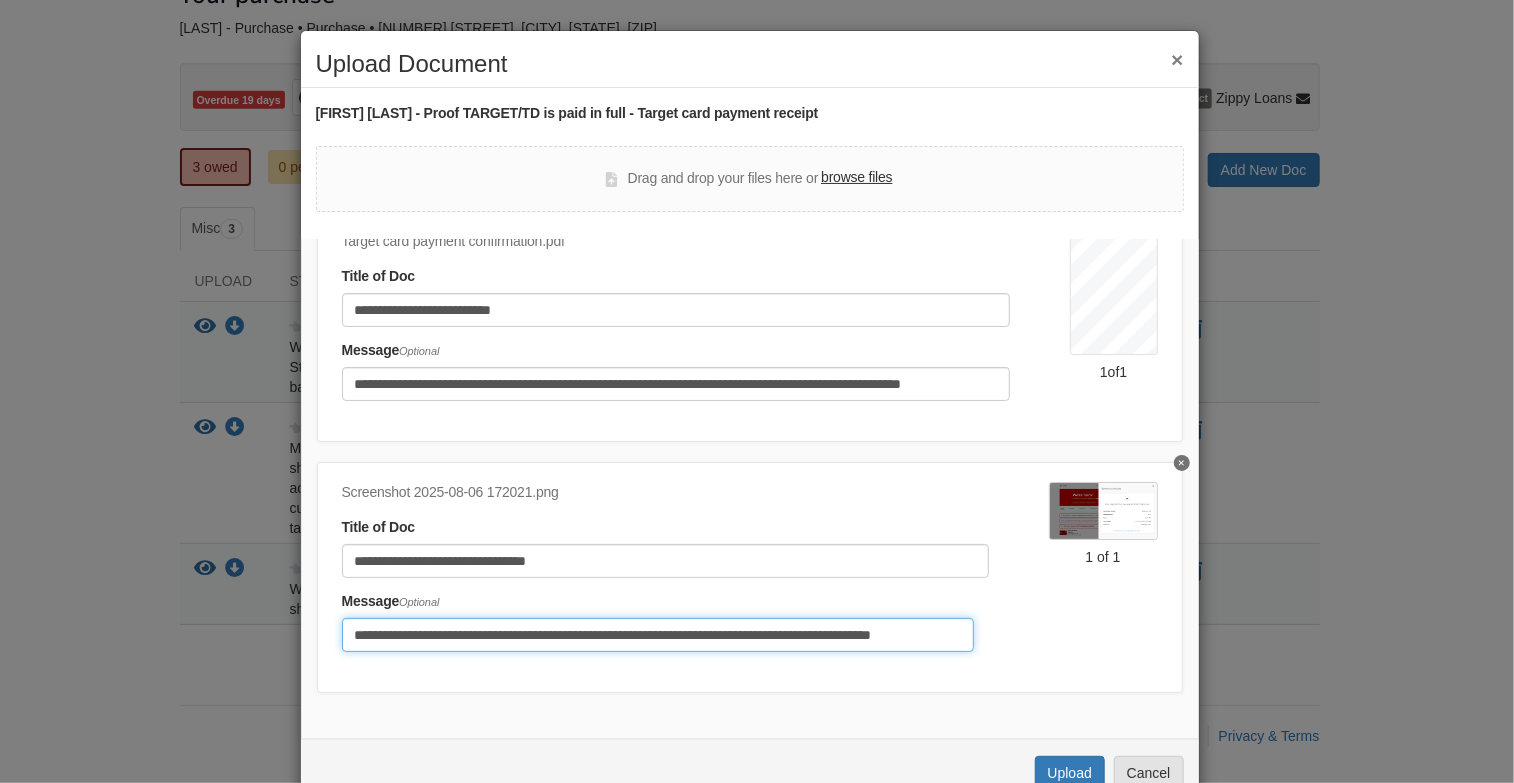 scroll, scrollTop: 0, scrollLeft: 38, axis: horizontal 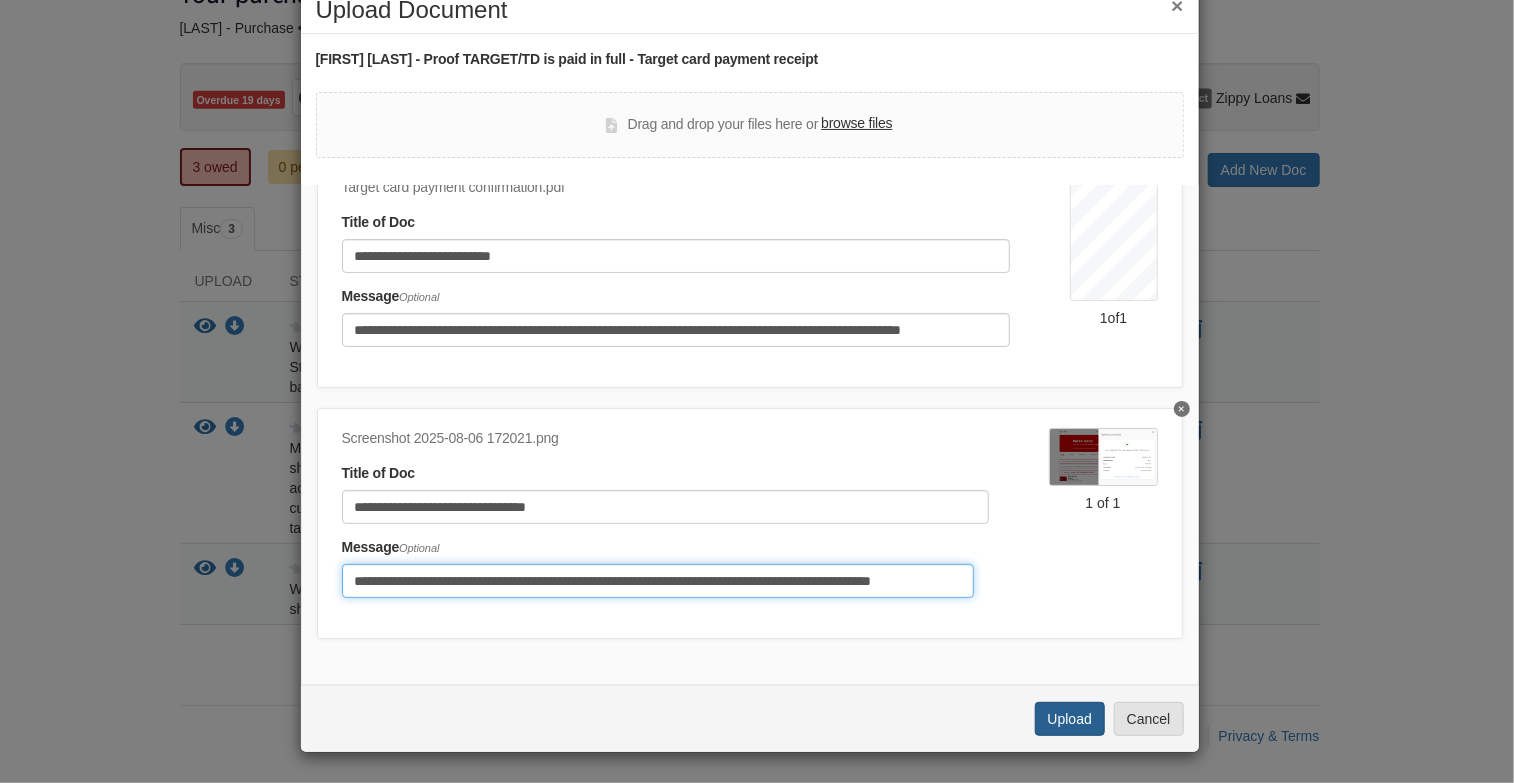 type on "**********" 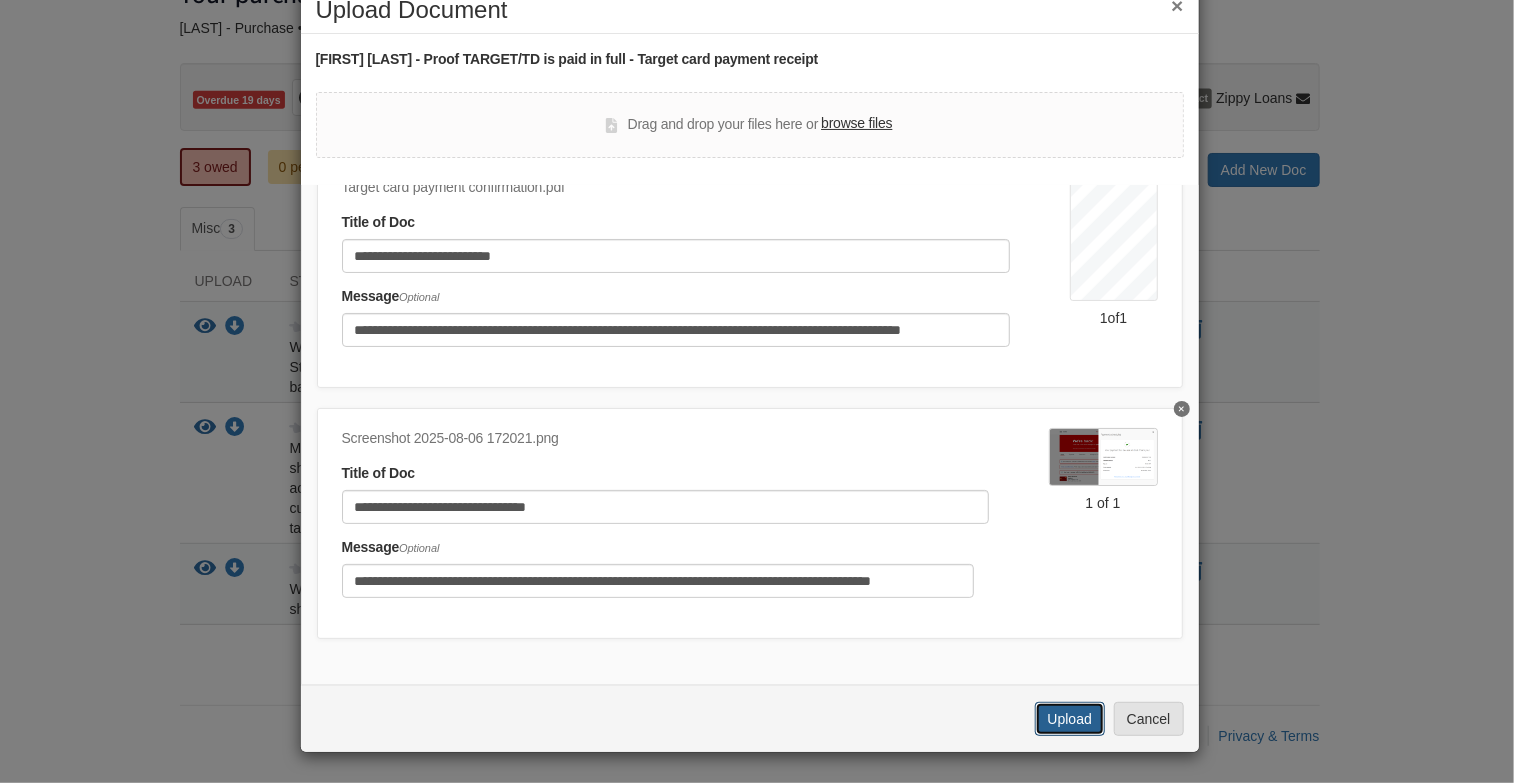 scroll, scrollTop: 0, scrollLeft: 0, axis: both 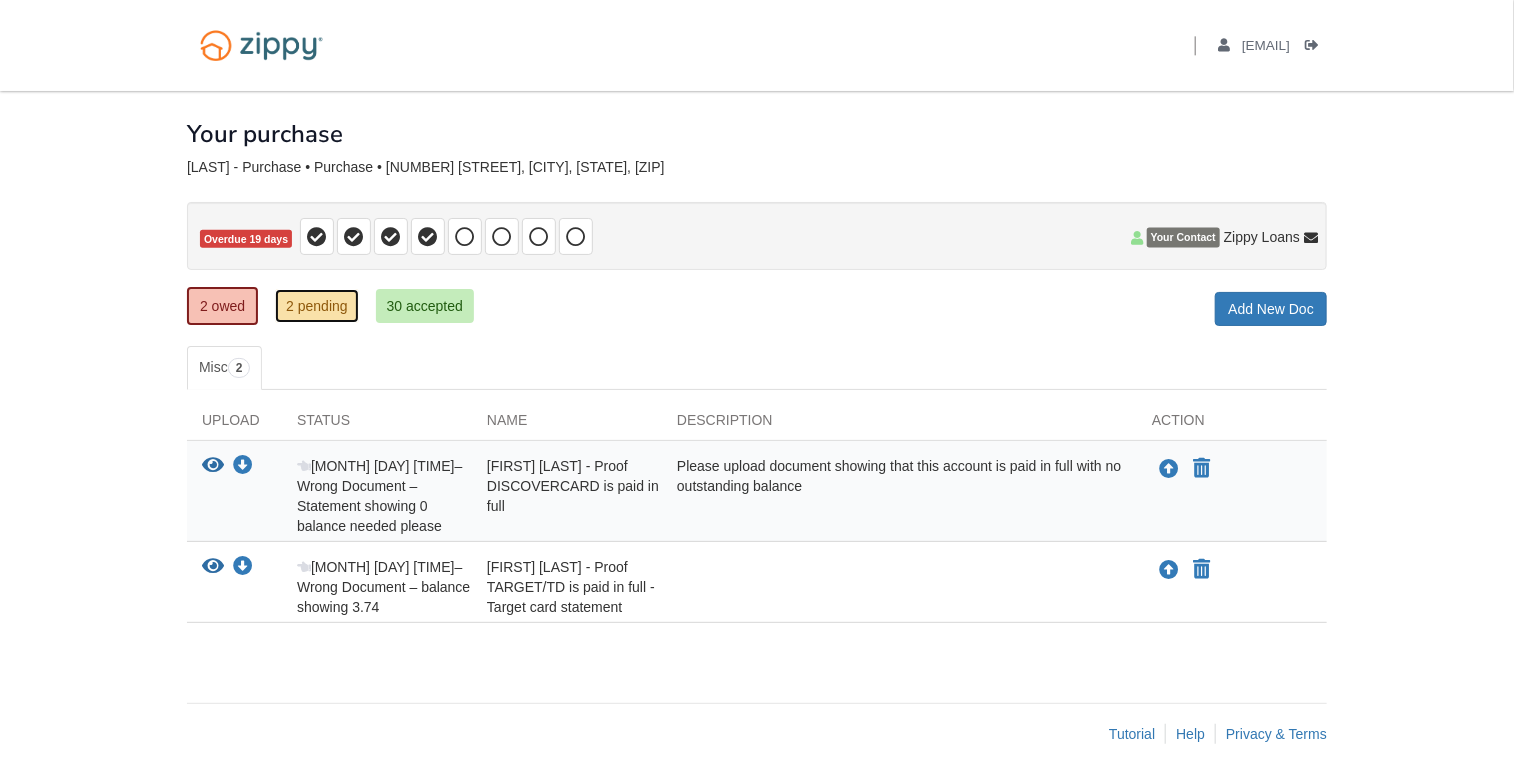 click on "2 pending" at bounding box center [317, 306] 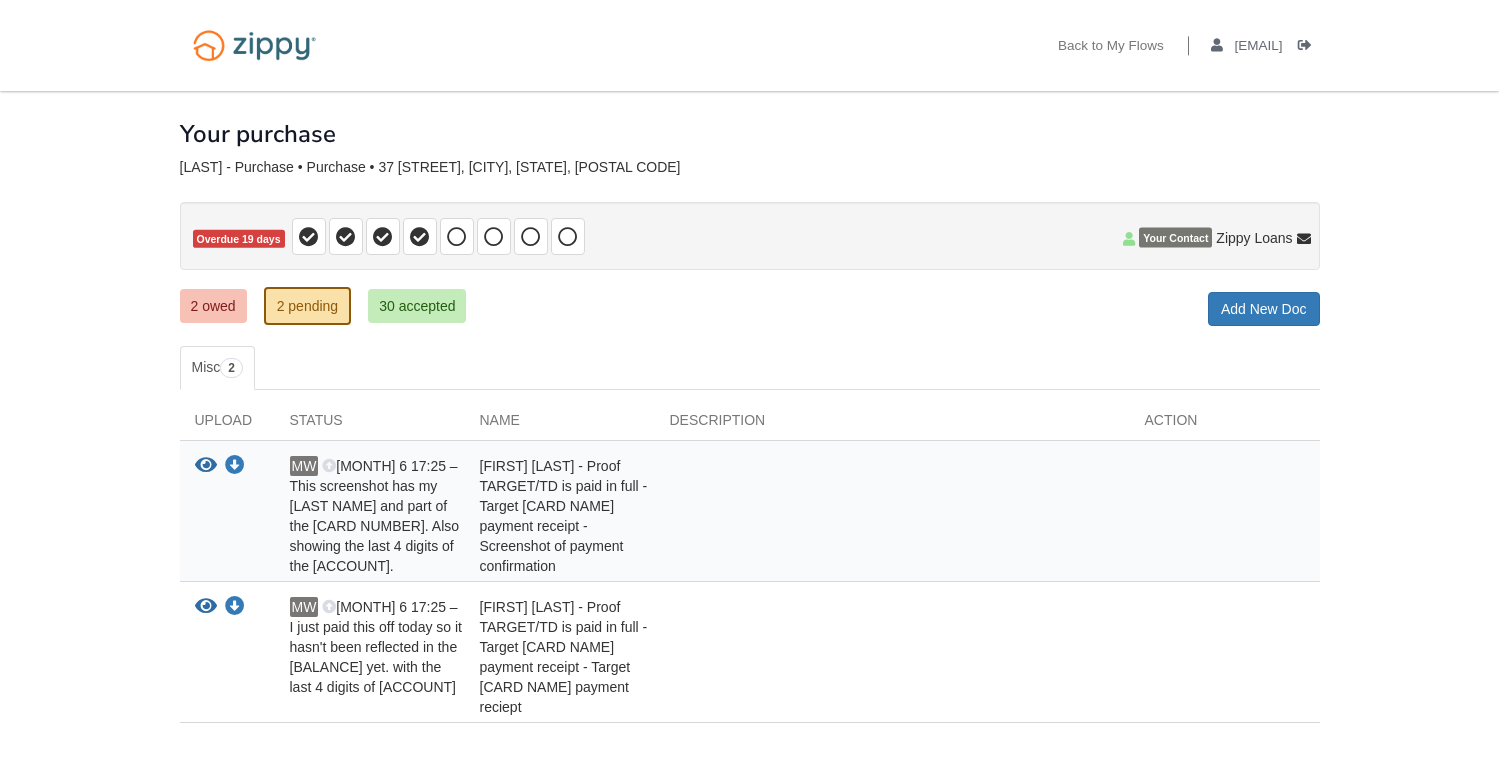 scroll, scrollTop: 0, scrollLeft: 0, axis: both 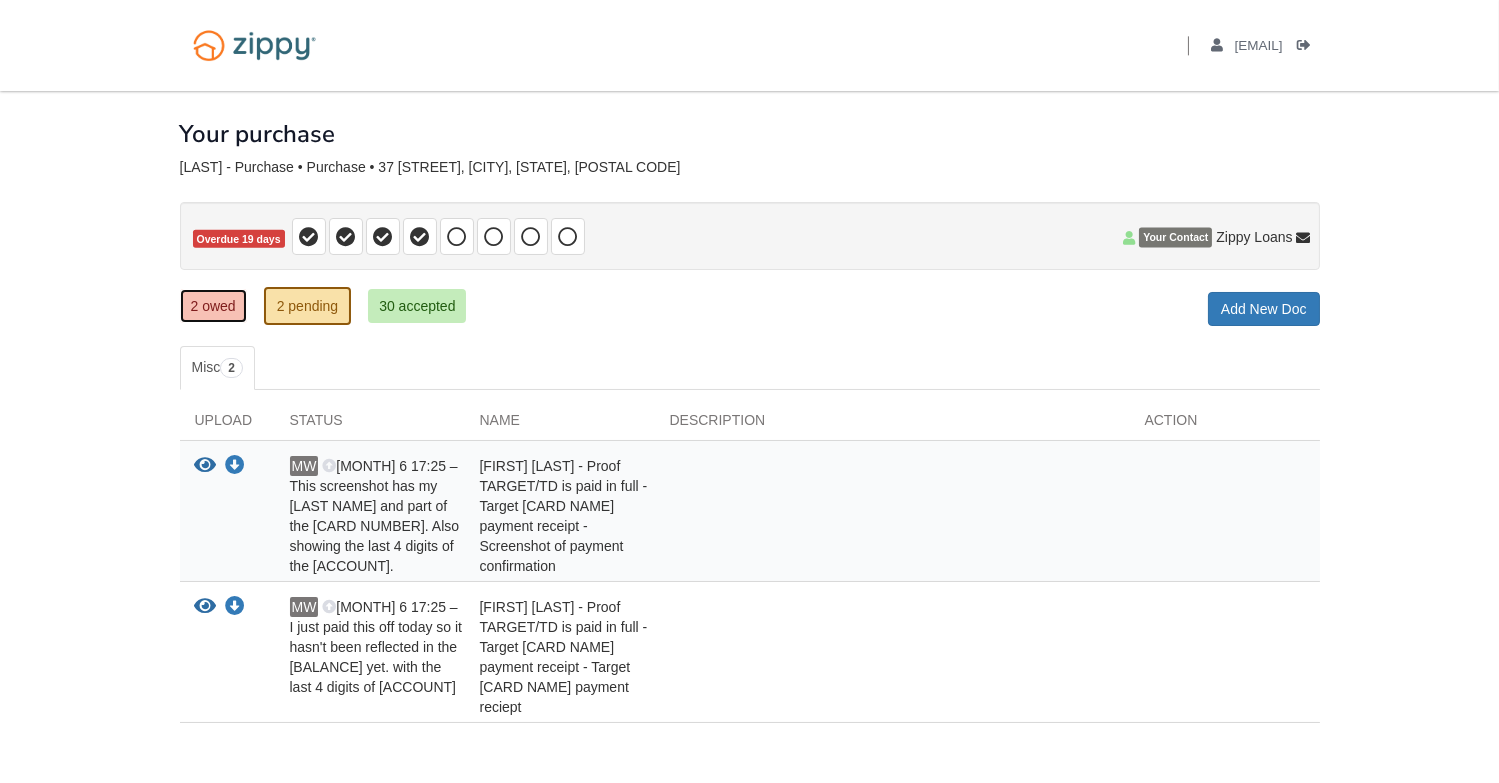 click on "2 owed" at bounding box center (213, 306) 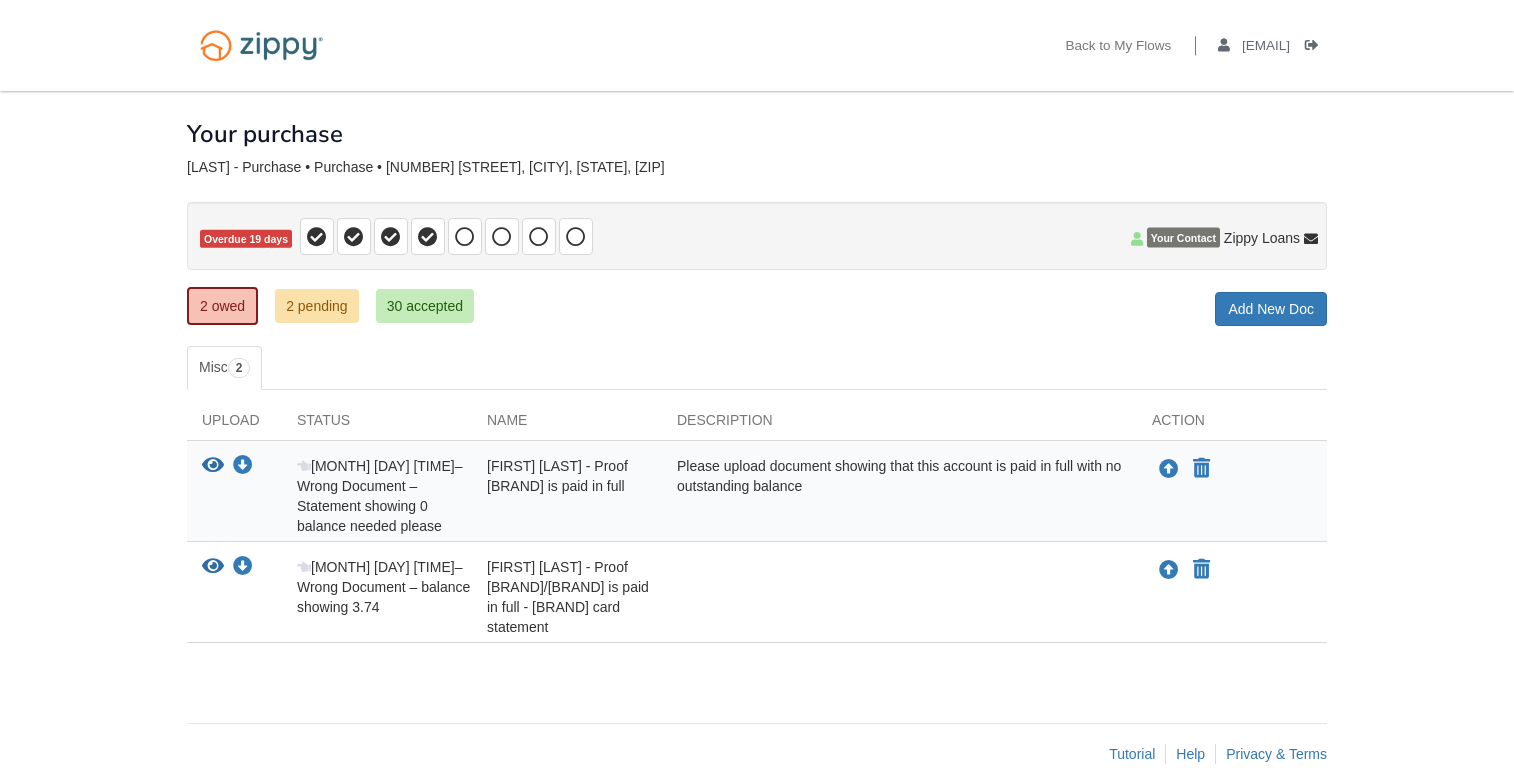 scroll, scrollTop: 0, scrollLeft: 0, axis: both 